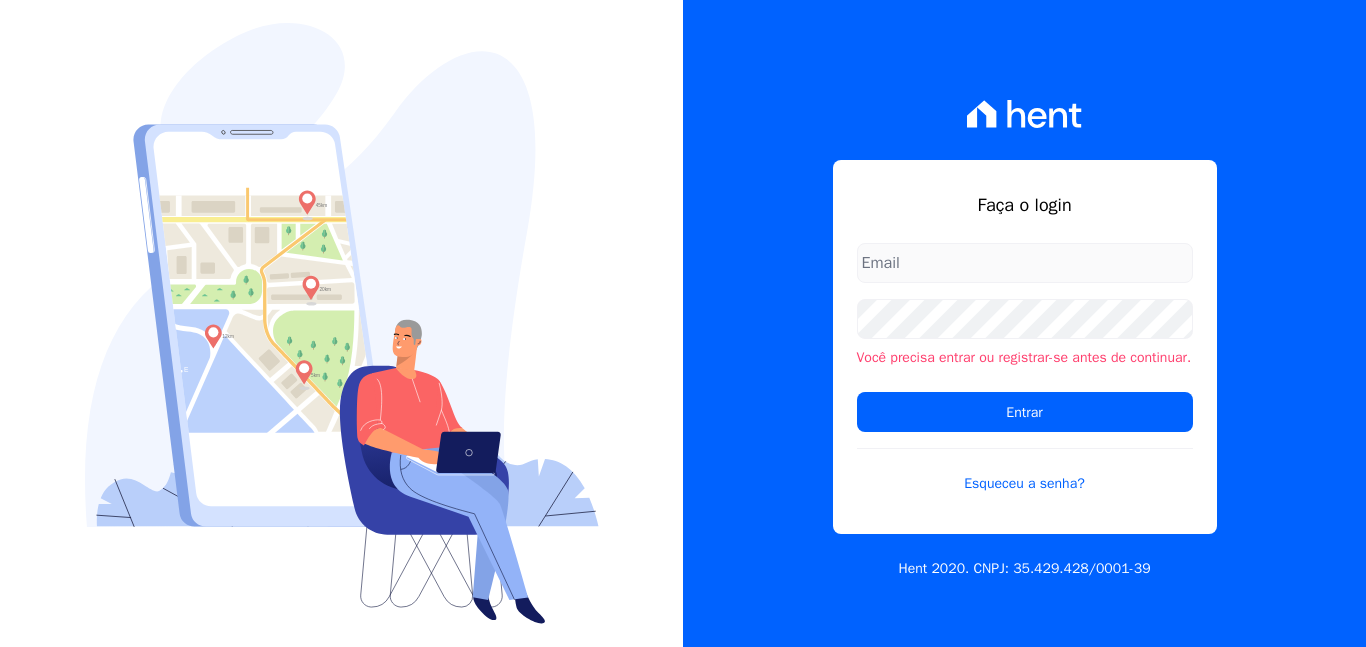scroll, scrollTop: 0, scrollLeft: 0, axis: both 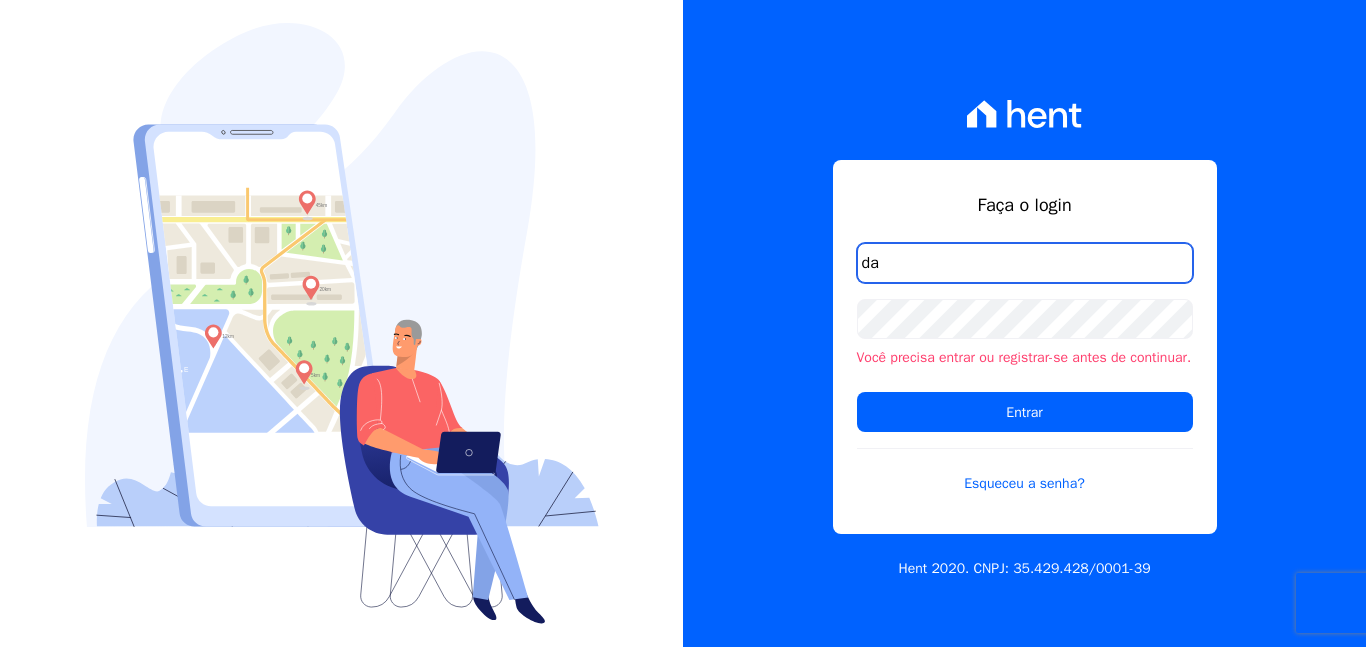 type on "davidcarvalhodf@gmail.com" 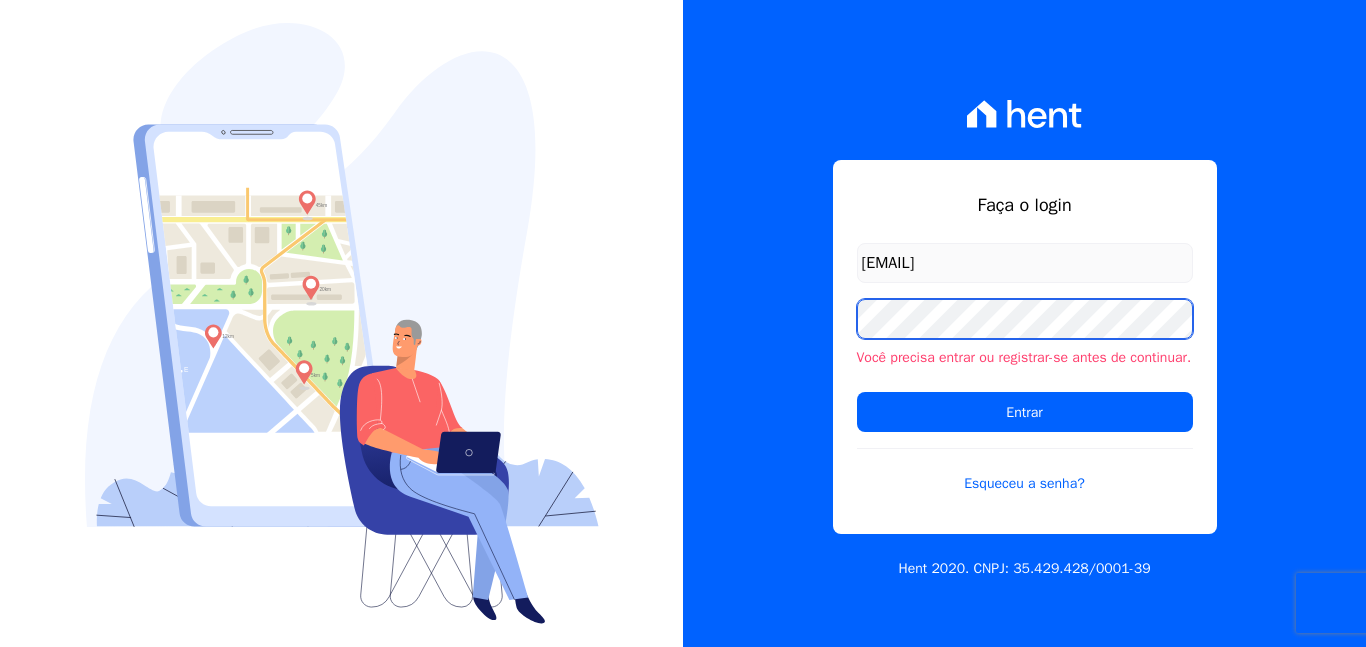 click on "Entrar" at bounding box center [1025, 412] 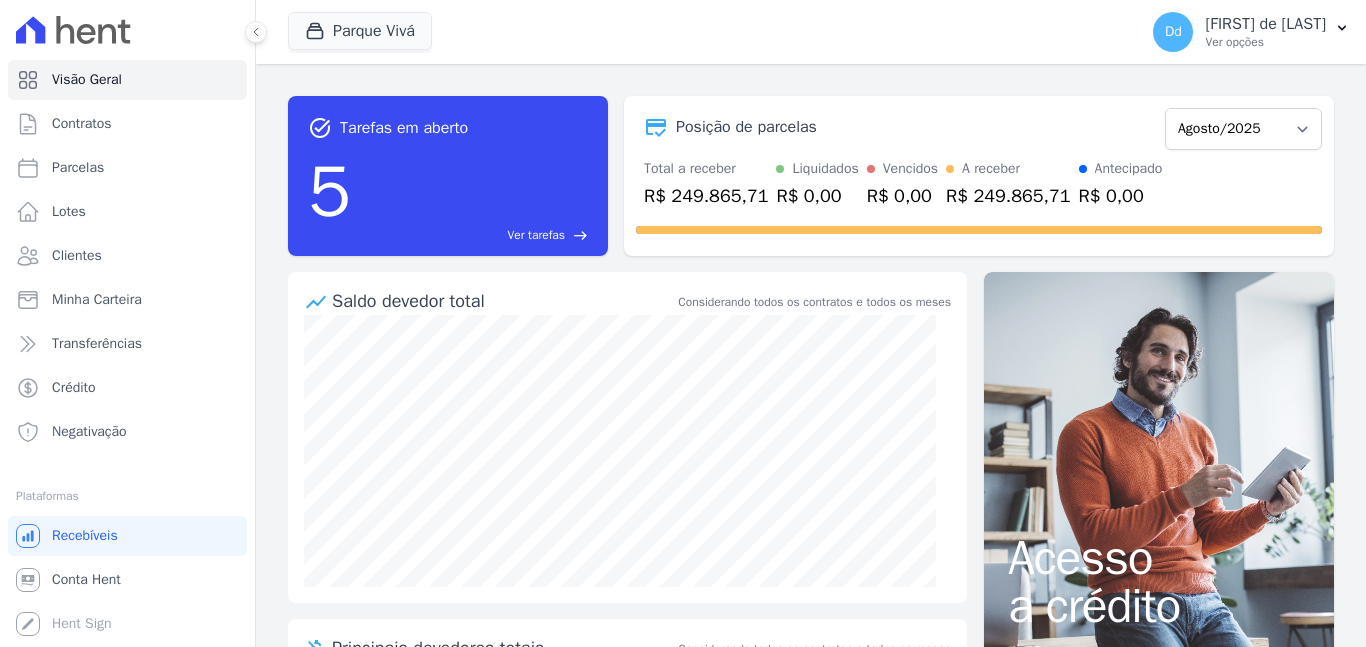 scroll, scrollTop: 0, scrollLeft: 0, axis: both 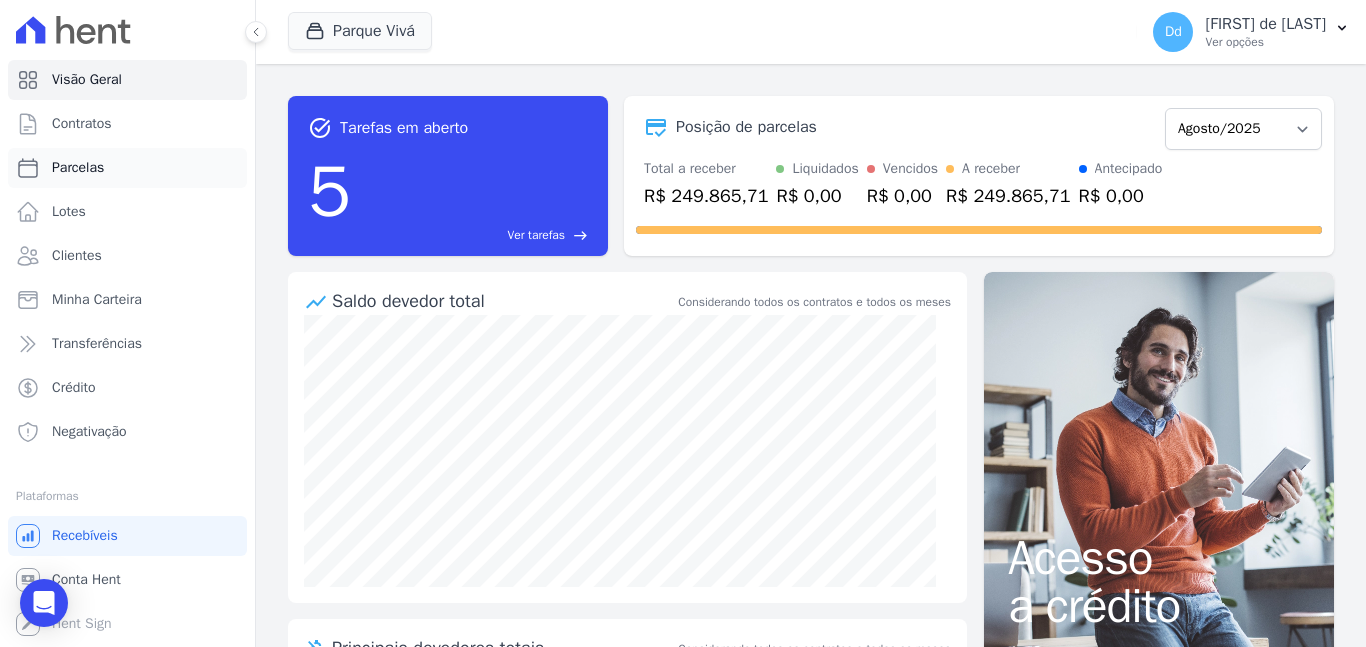 click on "Parcelas" at bounding box center [78, 168] 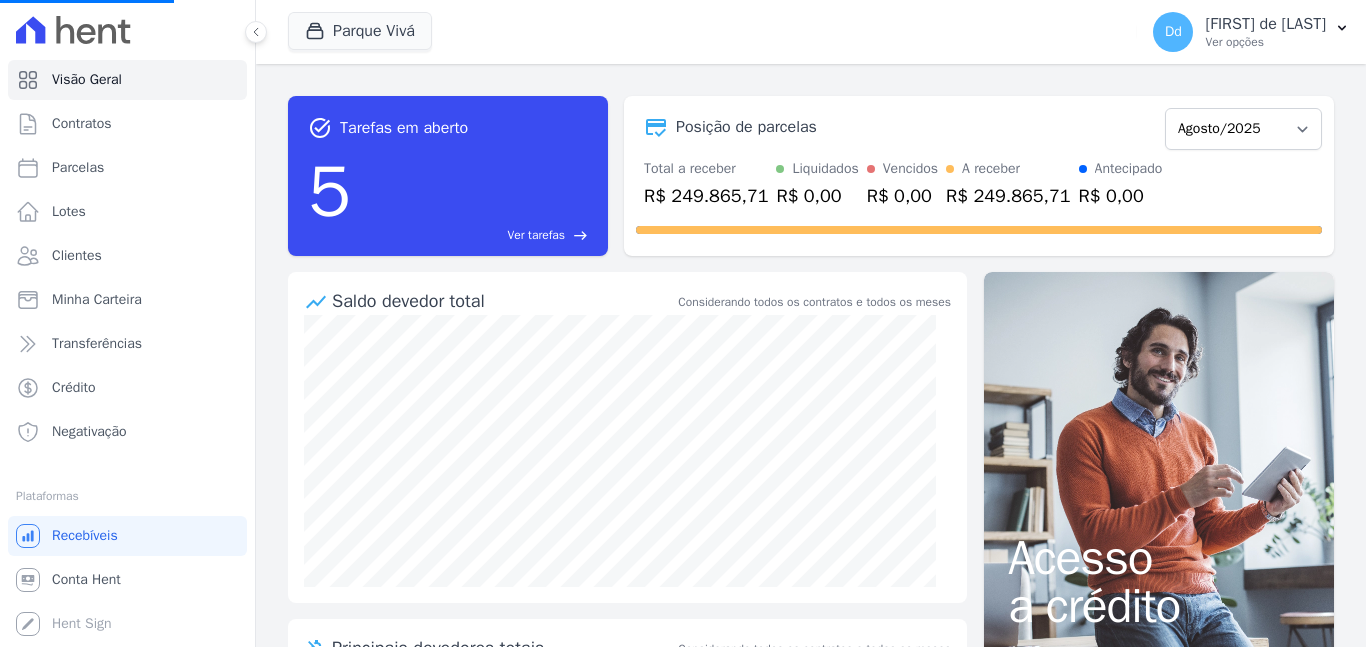 select 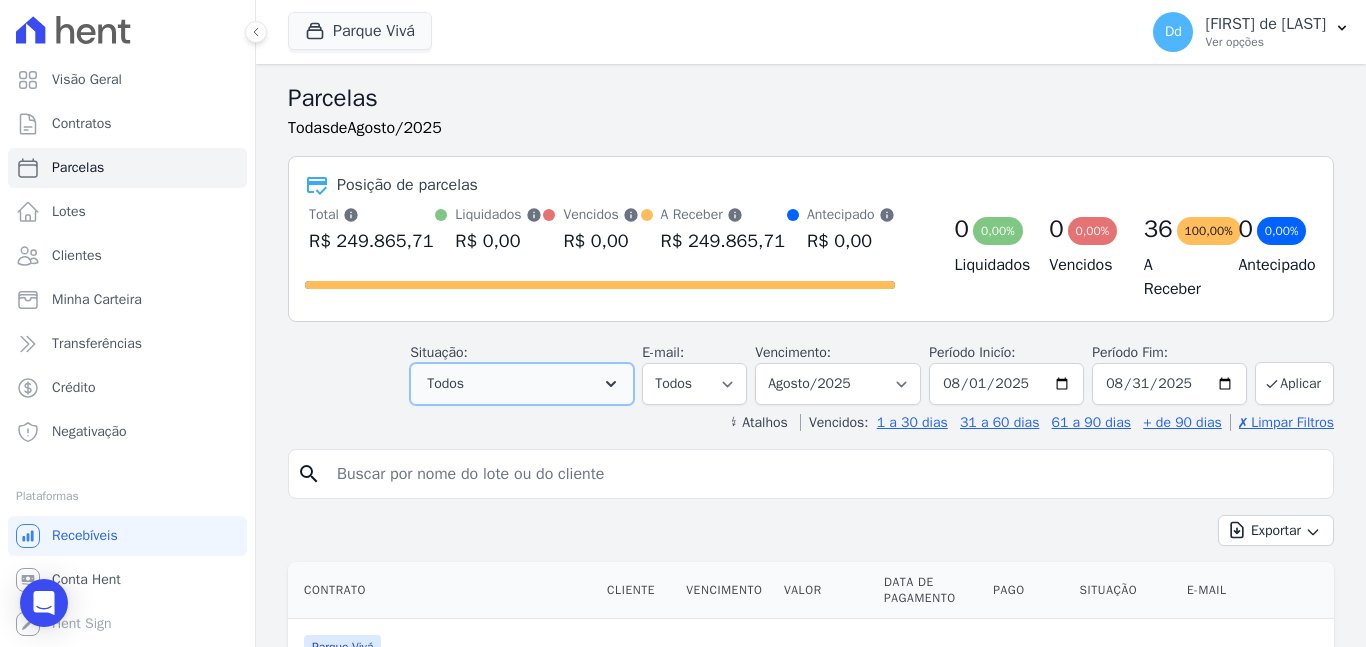 click on "Todos" at bounding box center (445, 384) 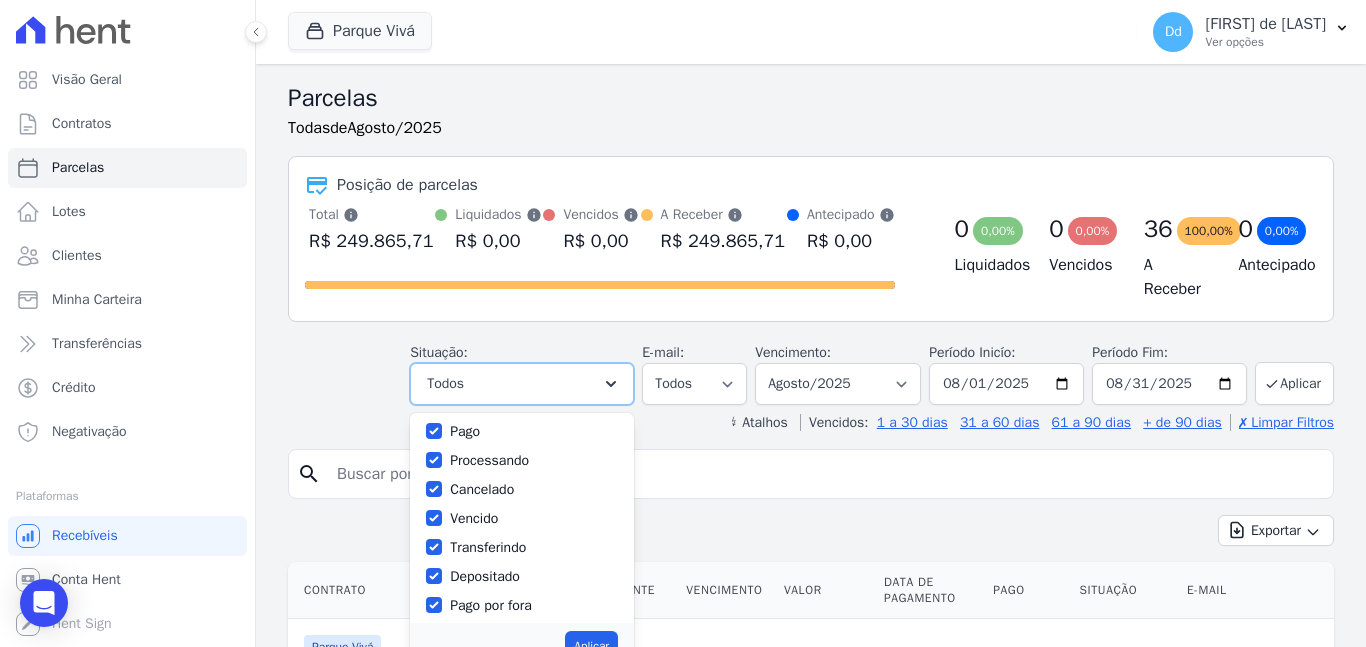 scroll, scrollTop: 0, scrollLeft: 0, axis: both 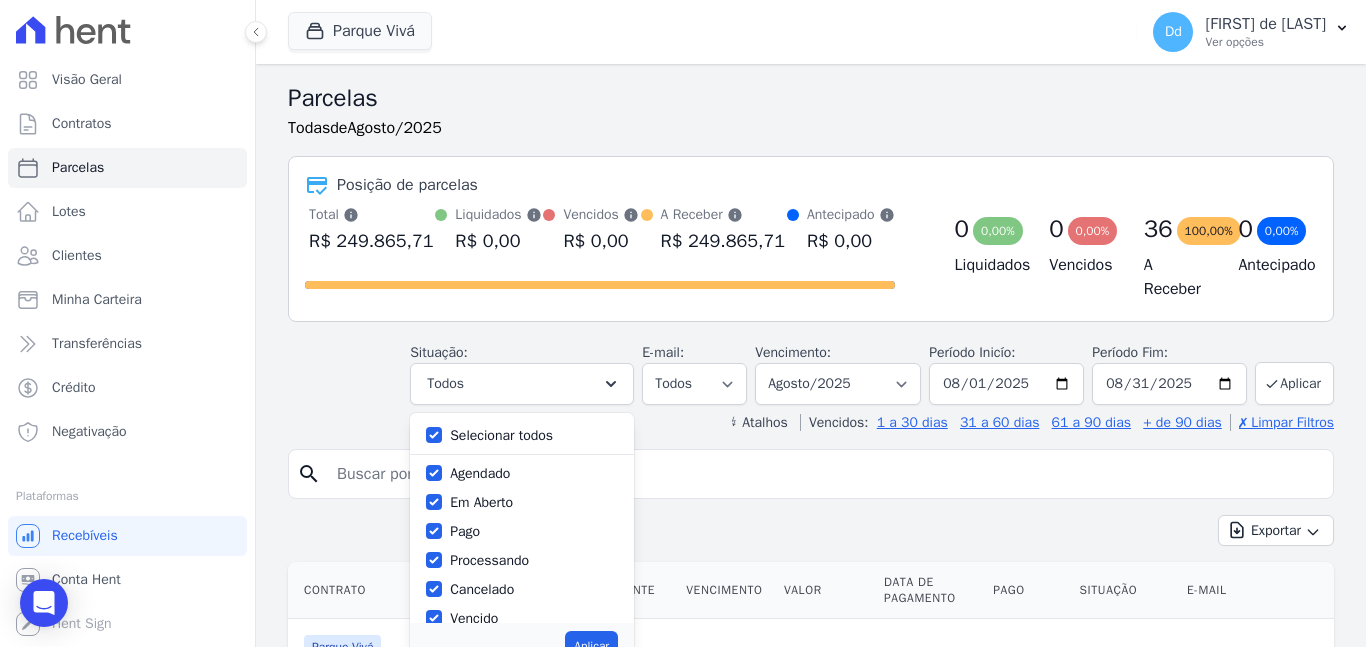 click on "Situação:
Agendado
Em Aberto
Pago
Processando
Cancelado
Vencido
Transferindo
Depositado
Pago por fora
Retido
Todos
Selecionar todos
Agendado
Em Aberto
Pago
Processando
Cancelado" at bounding box center [811, 369] 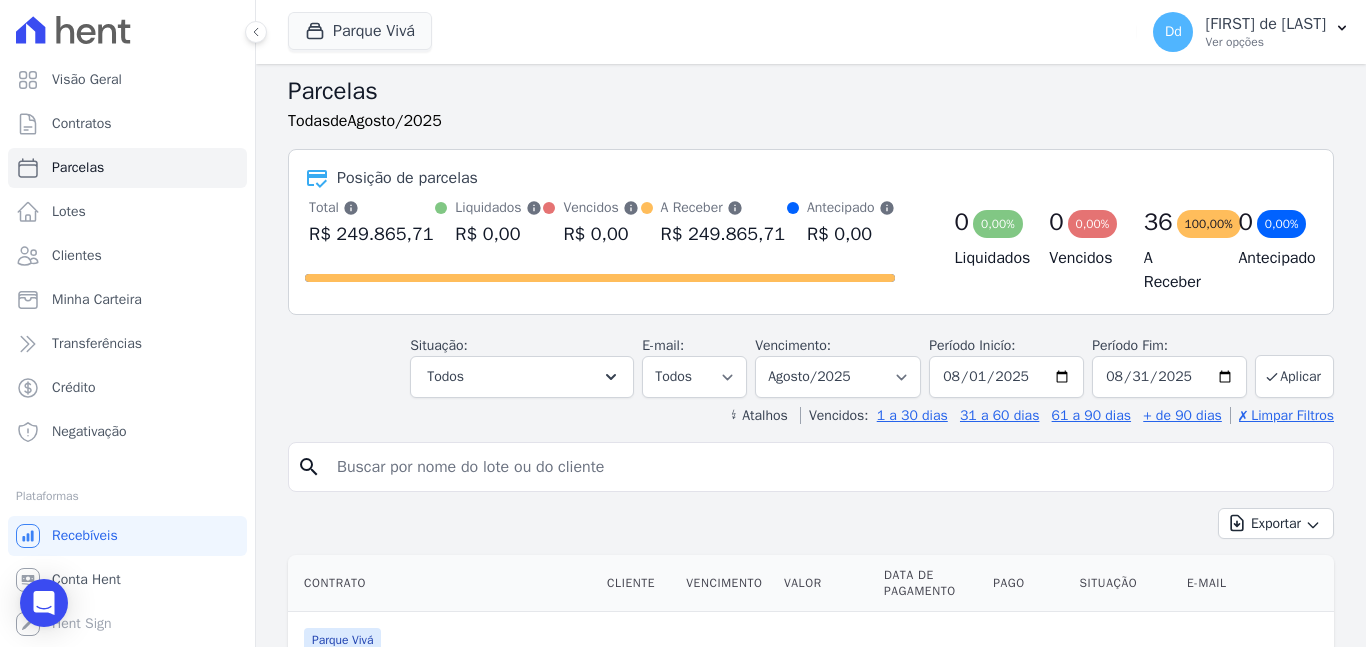 scroll, scrollTop: 0, scrollLeft: 0, axis: both 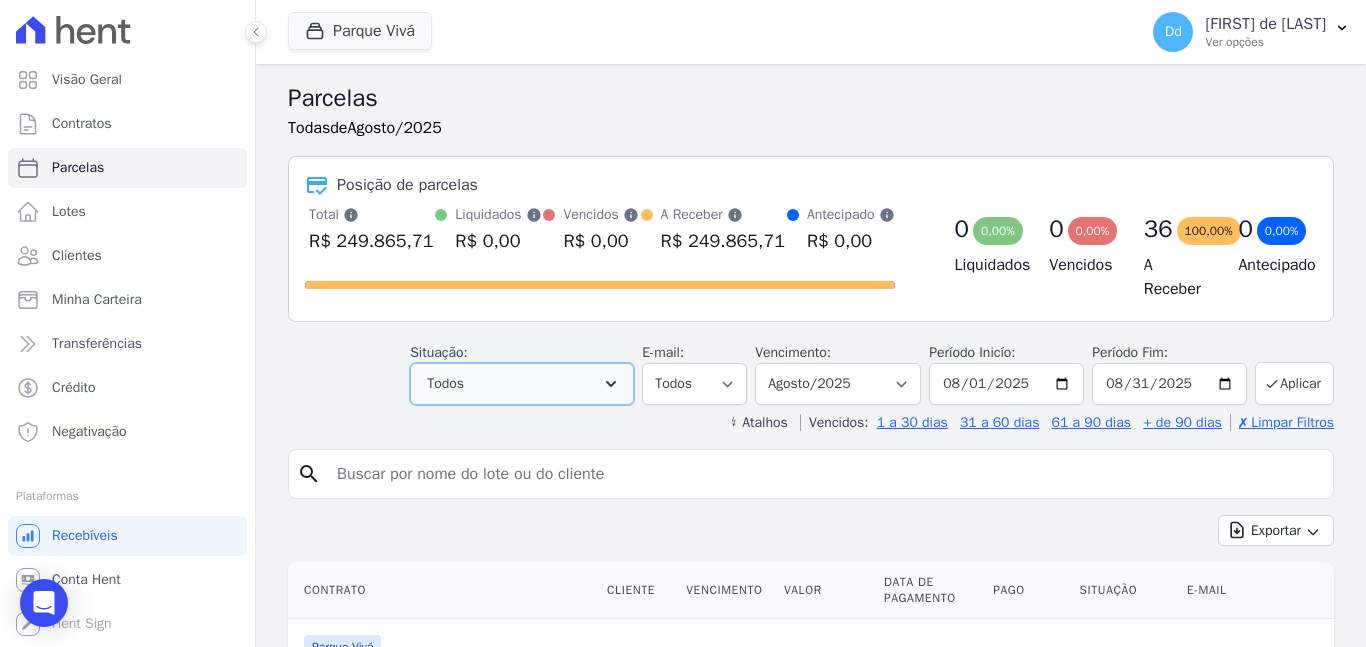 click on "Todos" at bounding box center (522, 384) 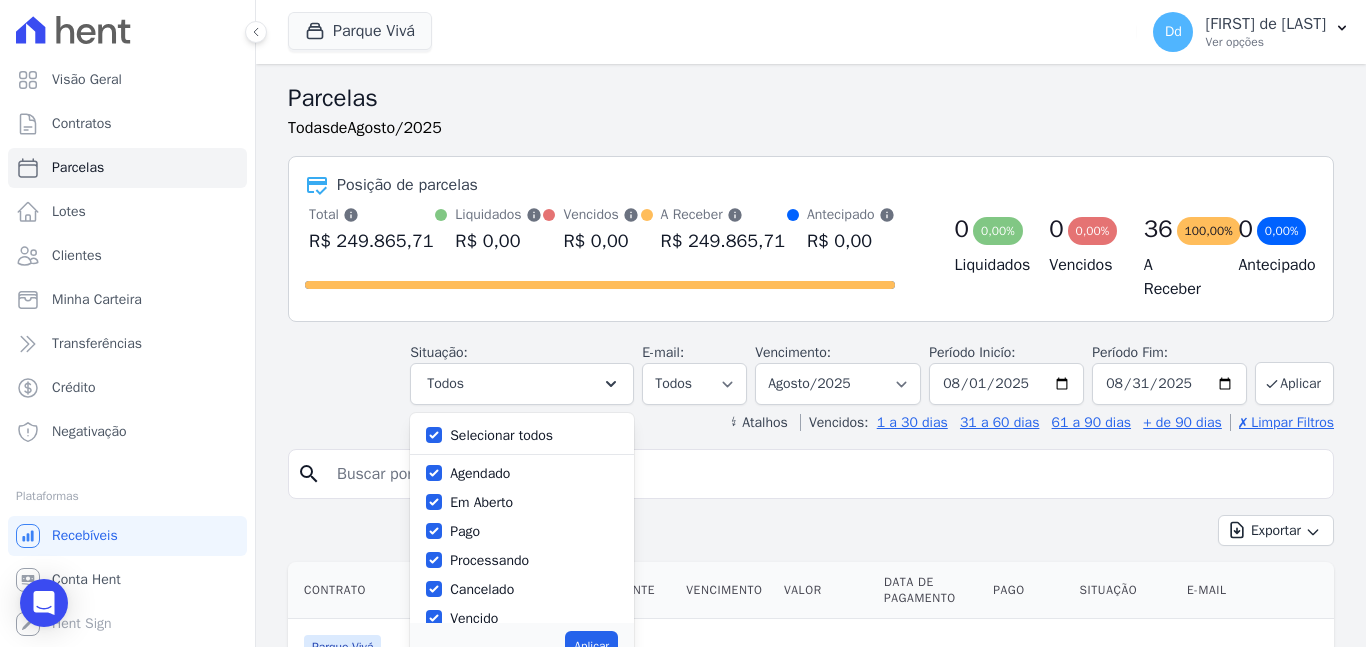 click on "Selecionar todos" at bounding box center [501, 435] 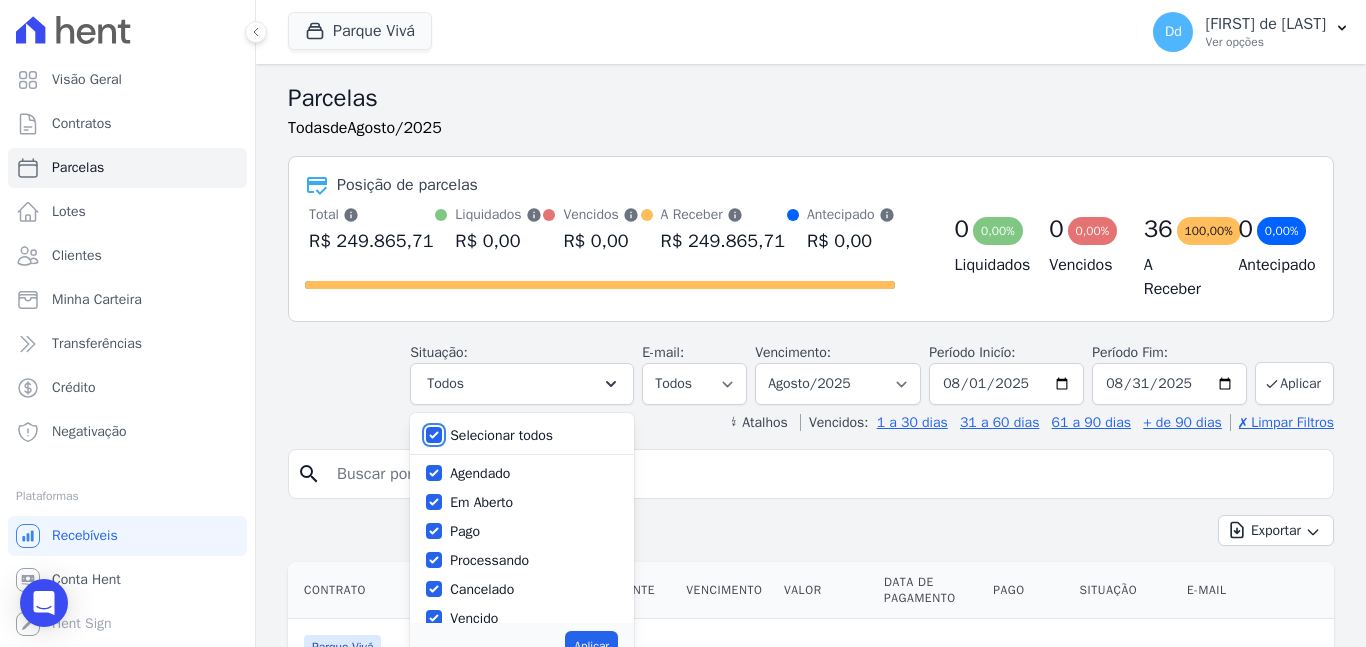 click on "Selecionar todos" at bounding box center [434, 435] 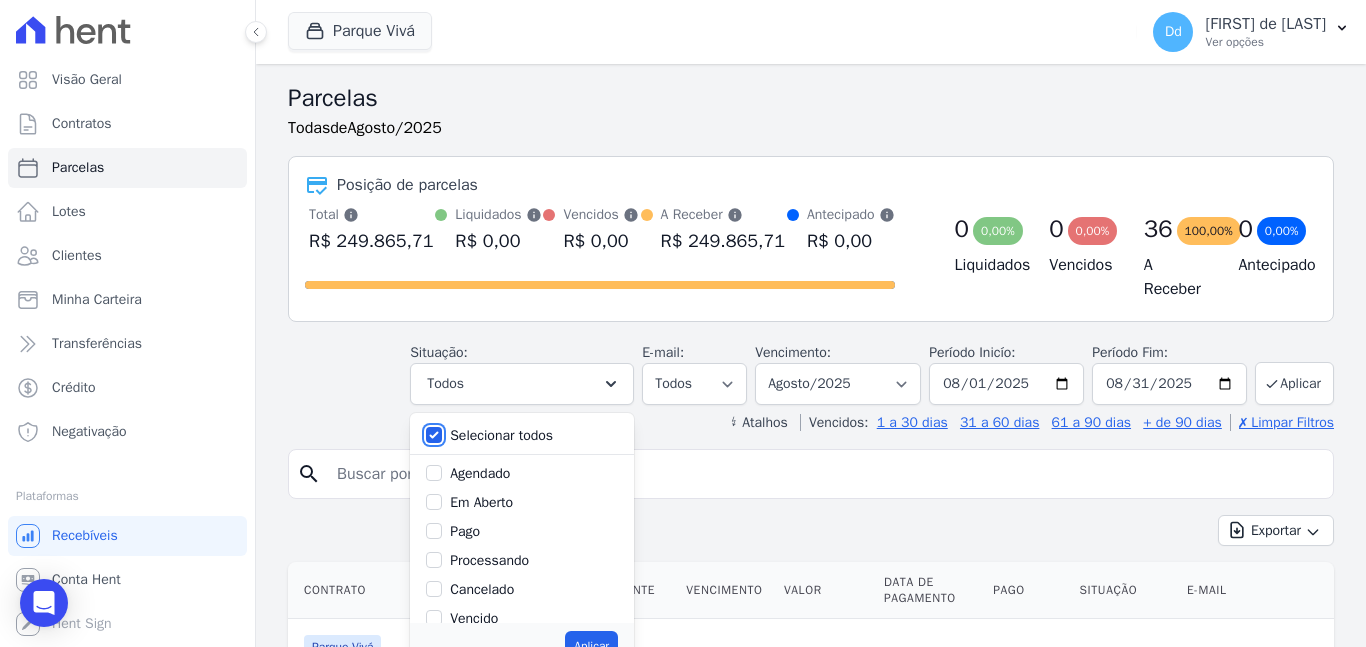 checkbox on "false" 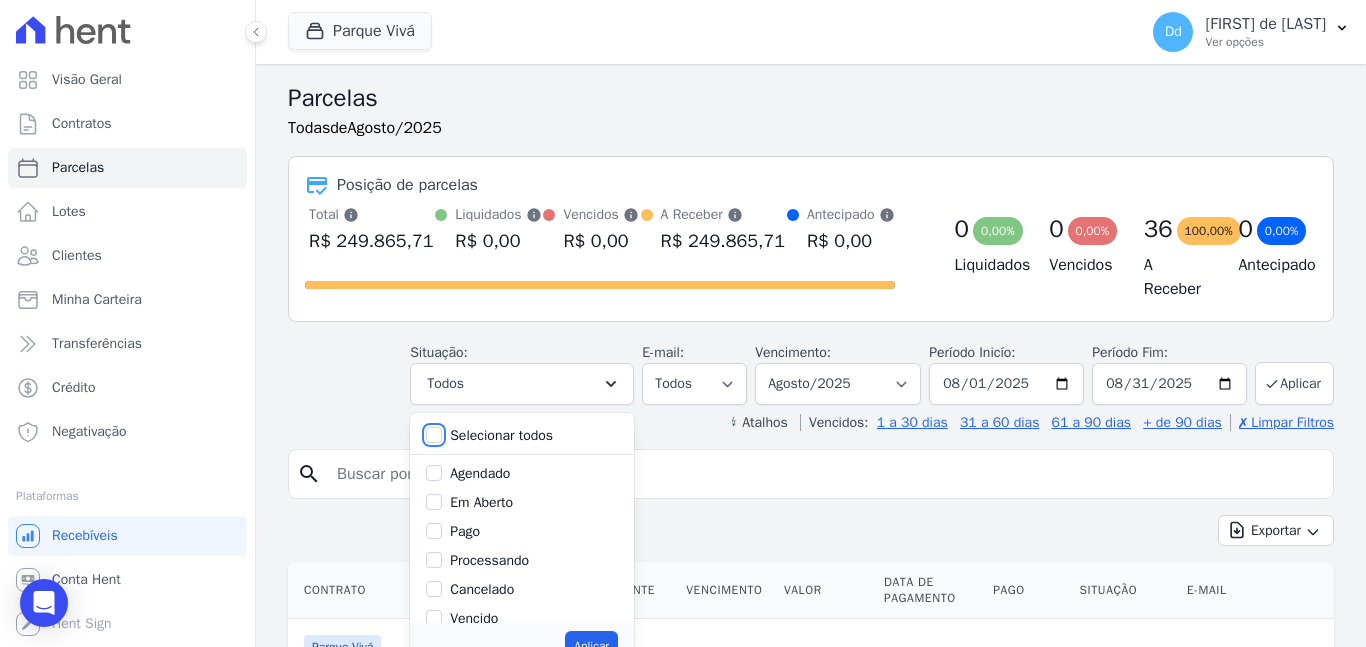 checkbox on "false" 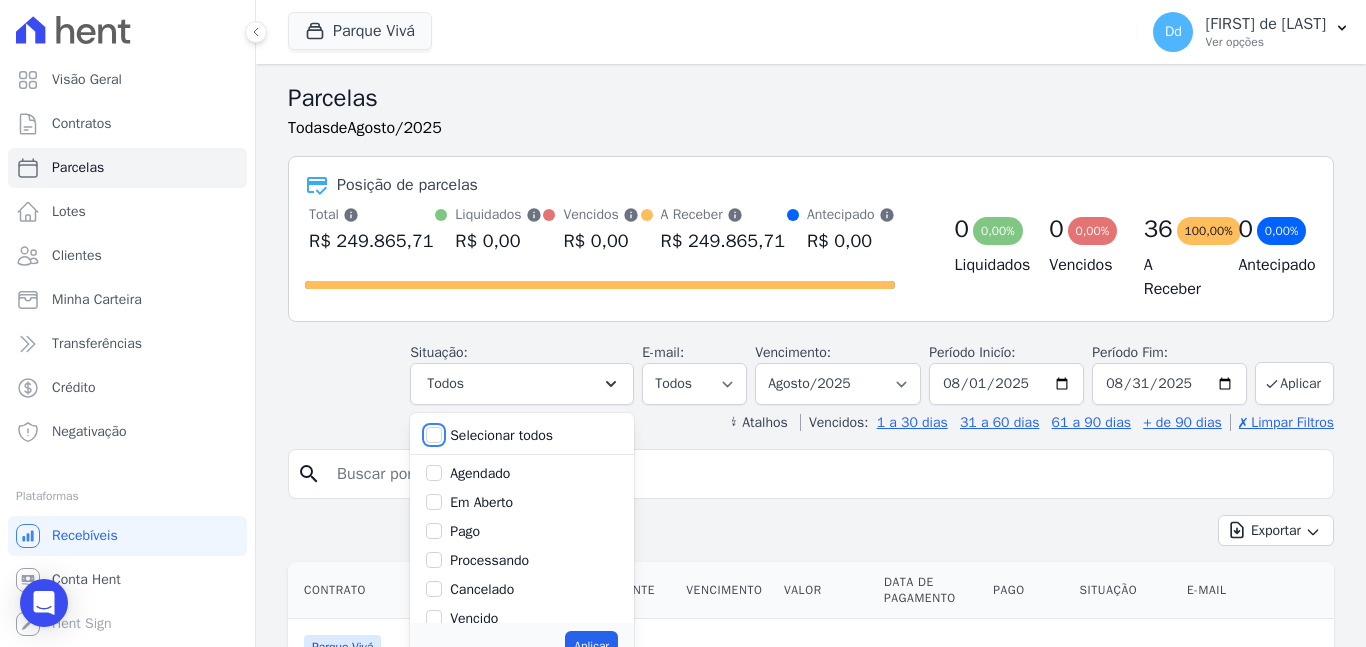 checkbox on "false" 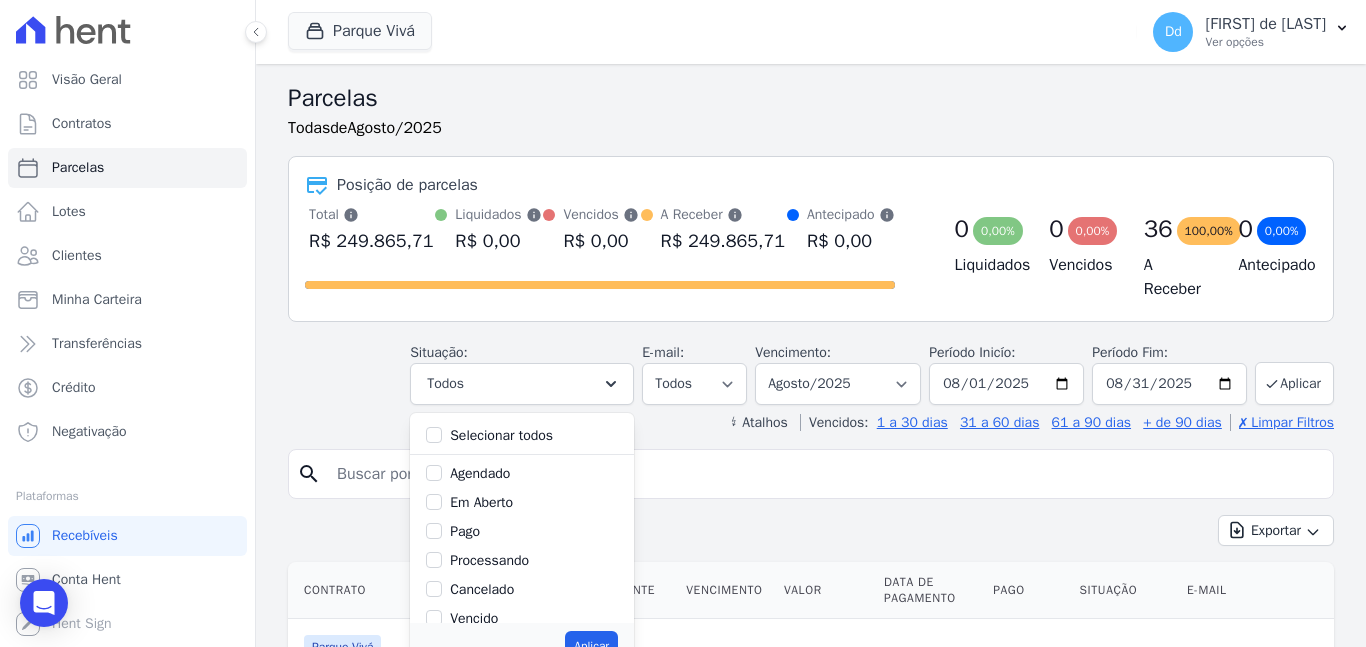 click on "Agendado" at bounding box center (480, 473) 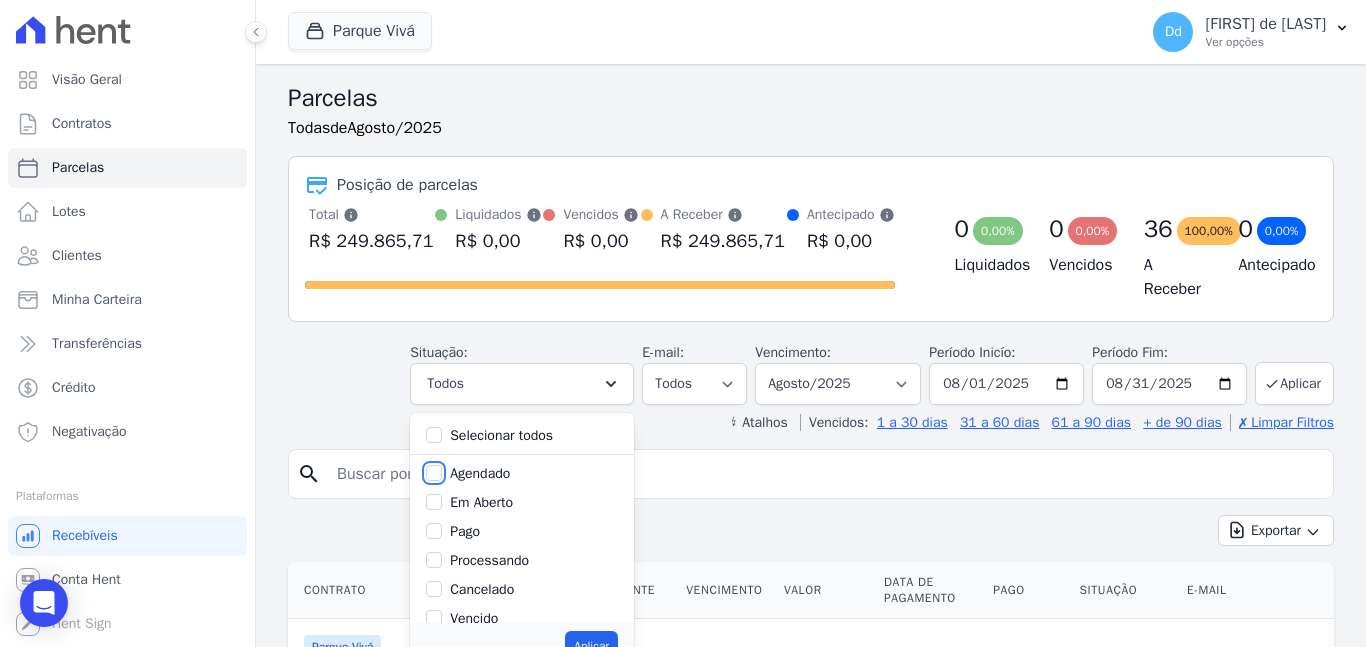 click on "Agendado" at bounding box center [434, 473] 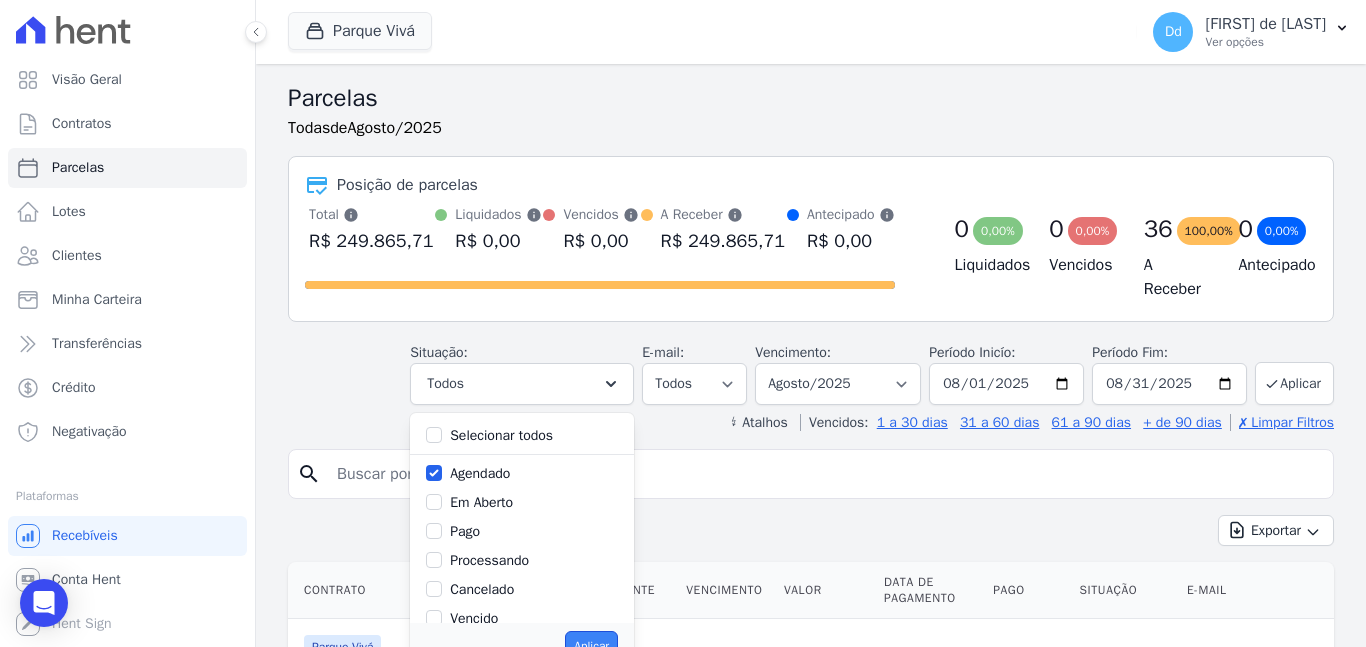 click on "Aplicar" at bounding box center (591, 646) 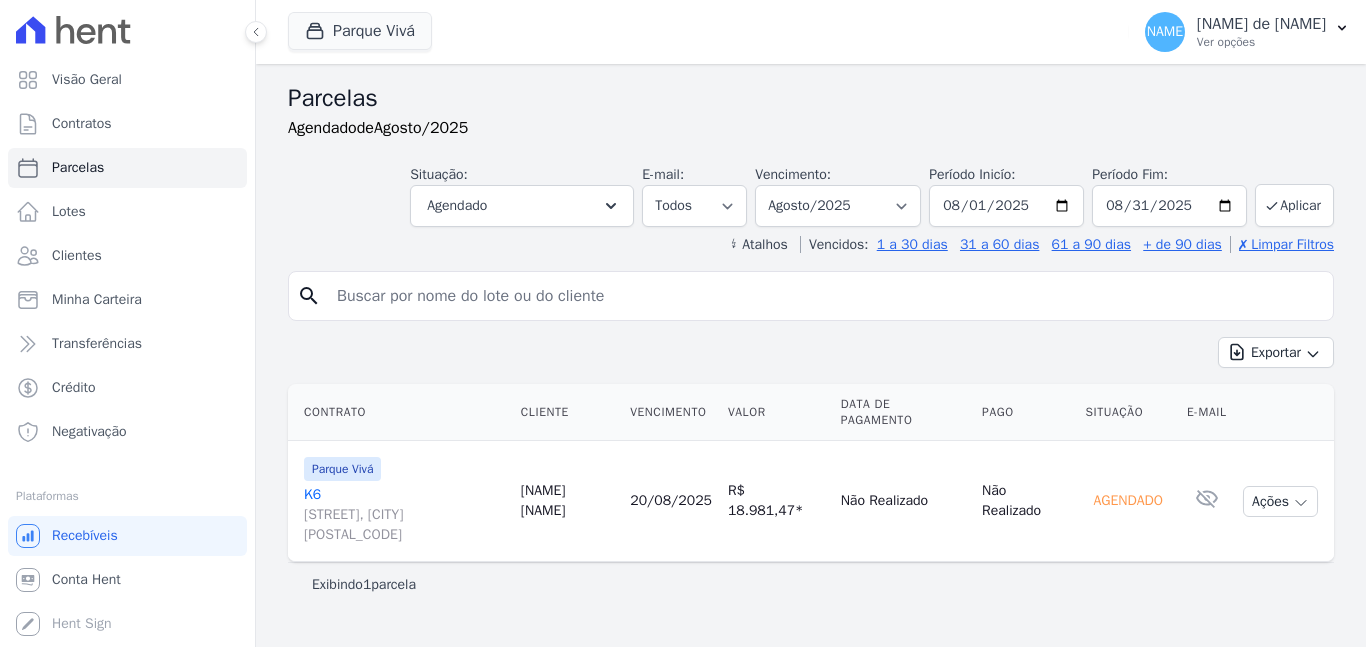 select 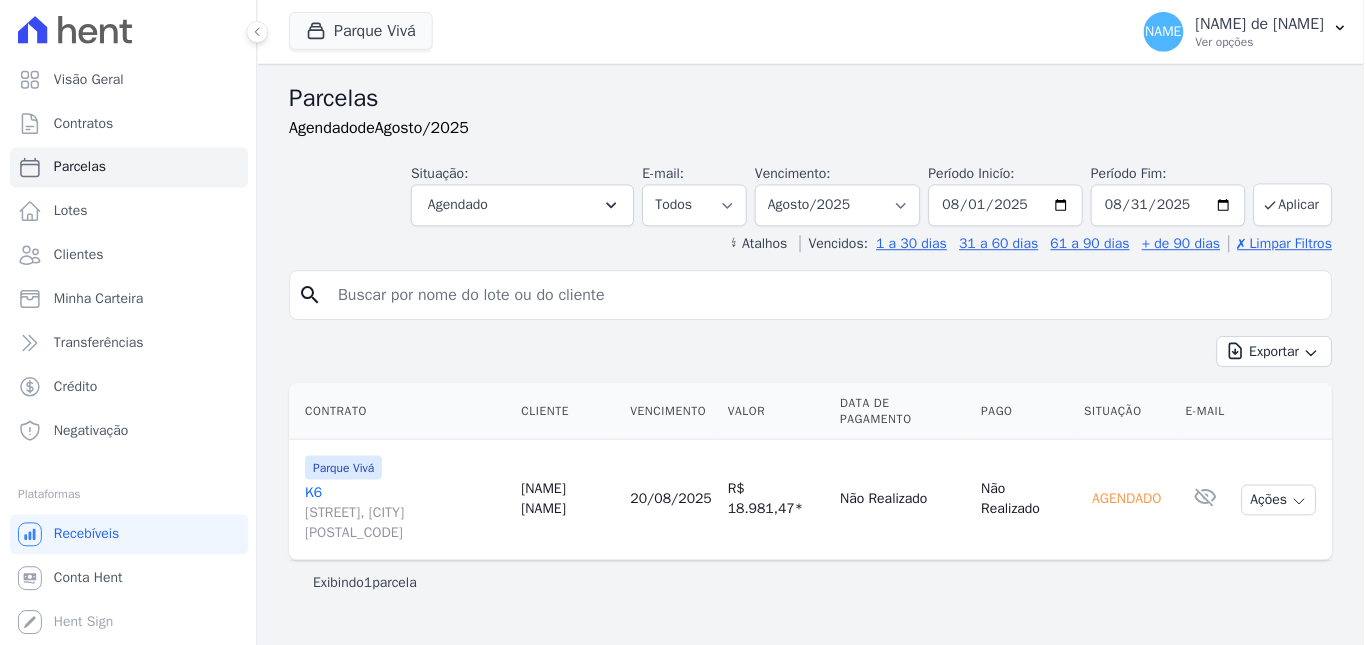 scroll, scrollTop: 0, scrollLeft: 0, axis: both 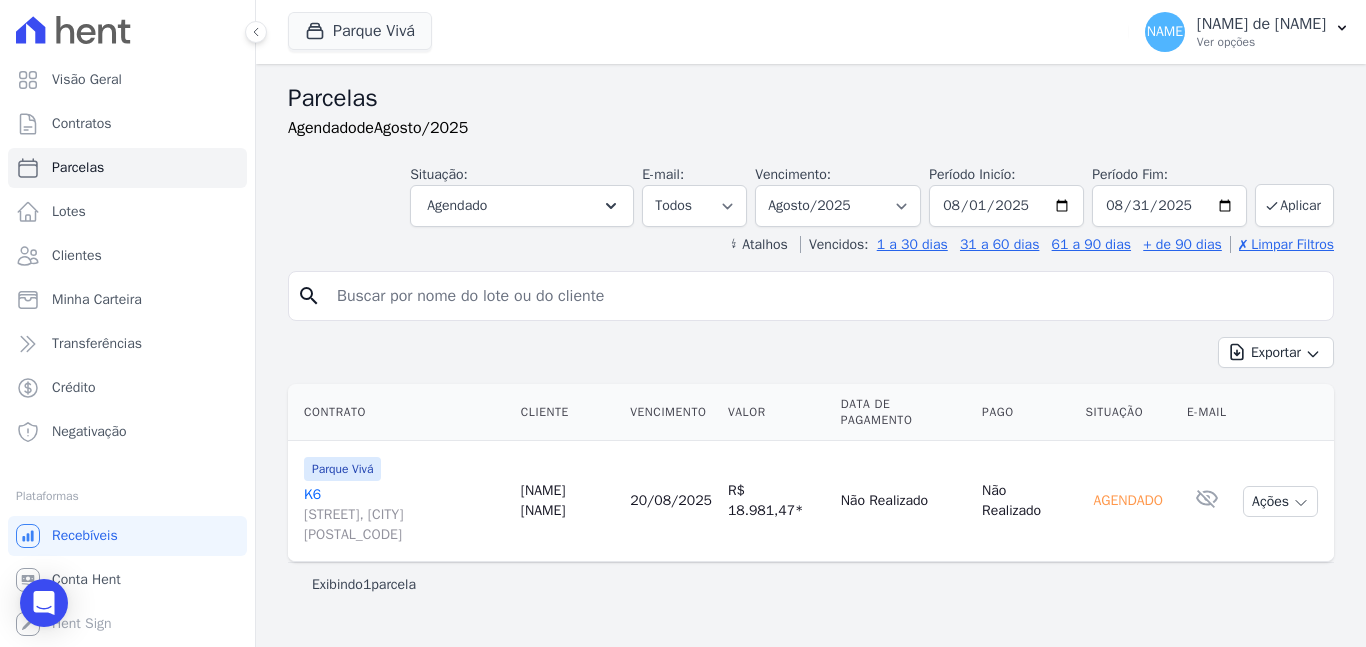 click on "[NUMBER]
[STREET], [CITY] [POSTAL_CODE]" at bounding box center (404, 515) 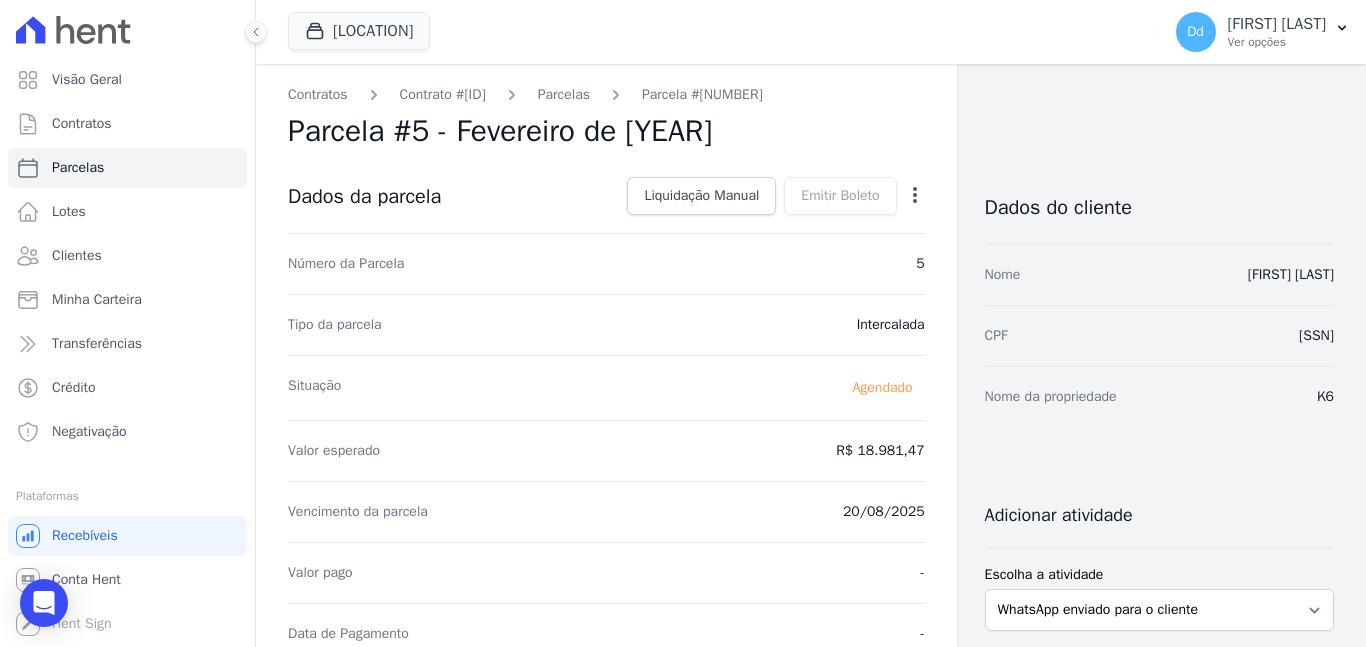 scroll, scrollTop: 0, scrollLeft: 0, axis: both 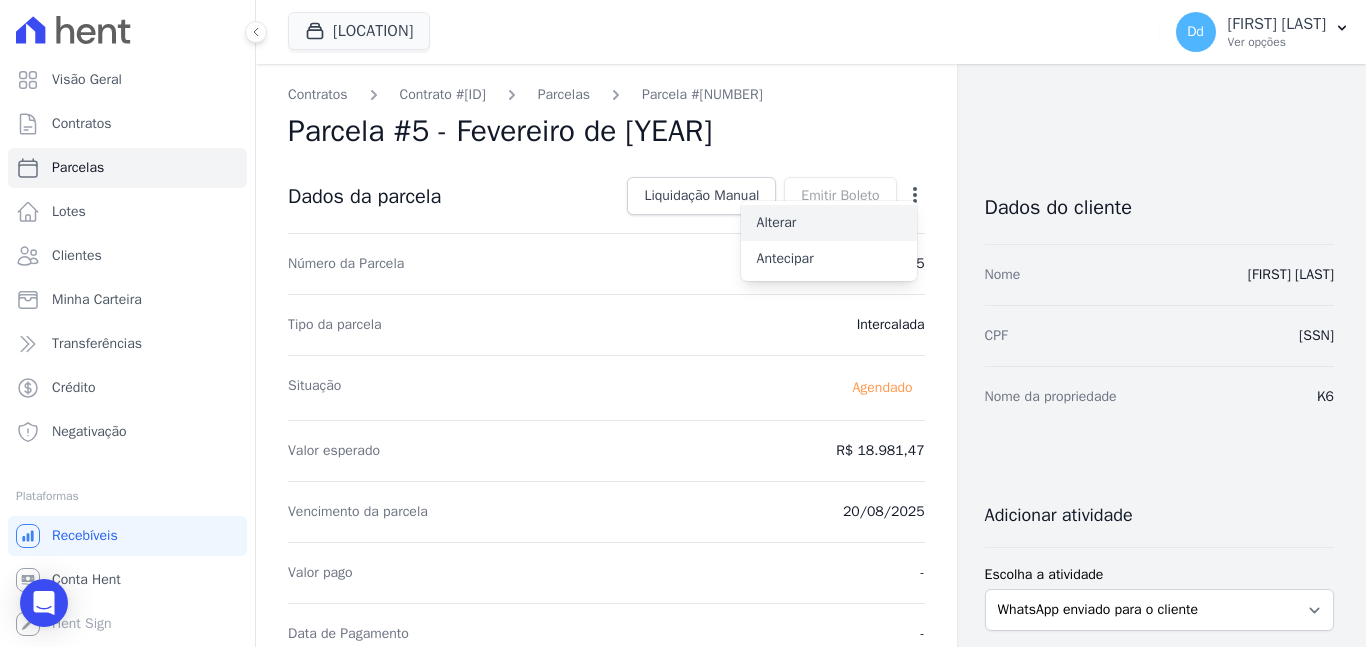 click on "Alterar" at bounding box center (829, 223) 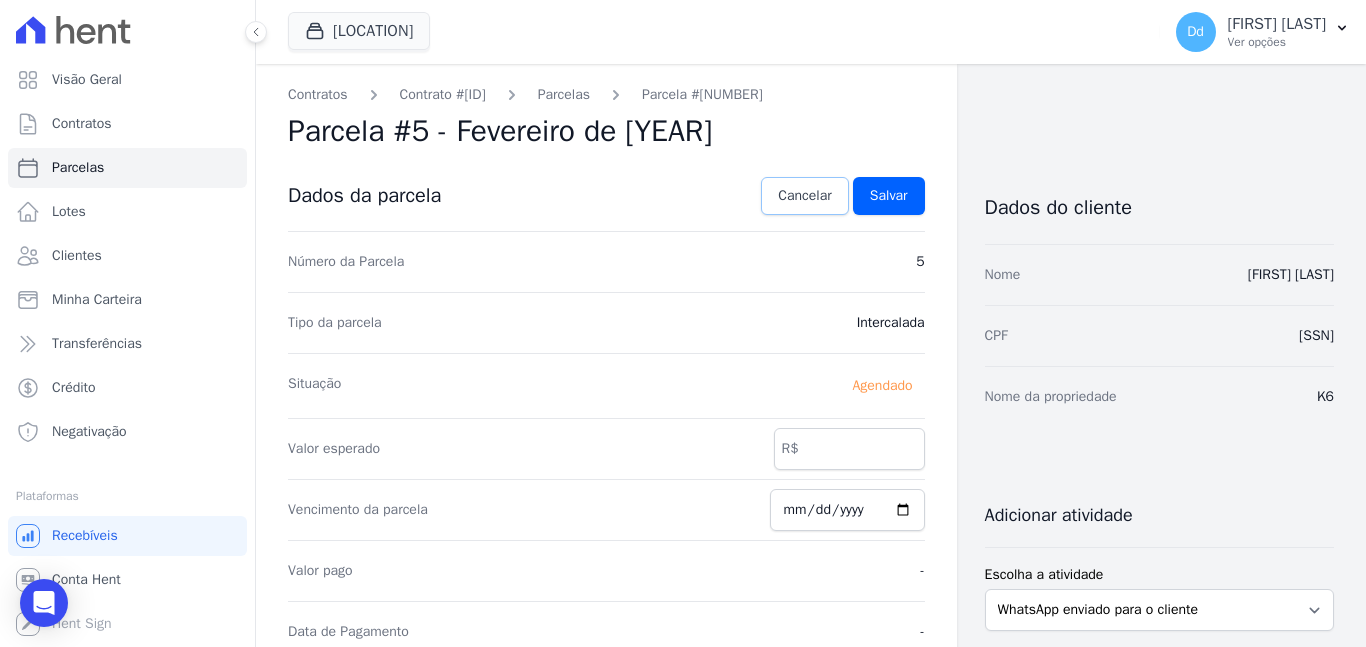 click on "Cancelar" at bounding box center [804, 196] 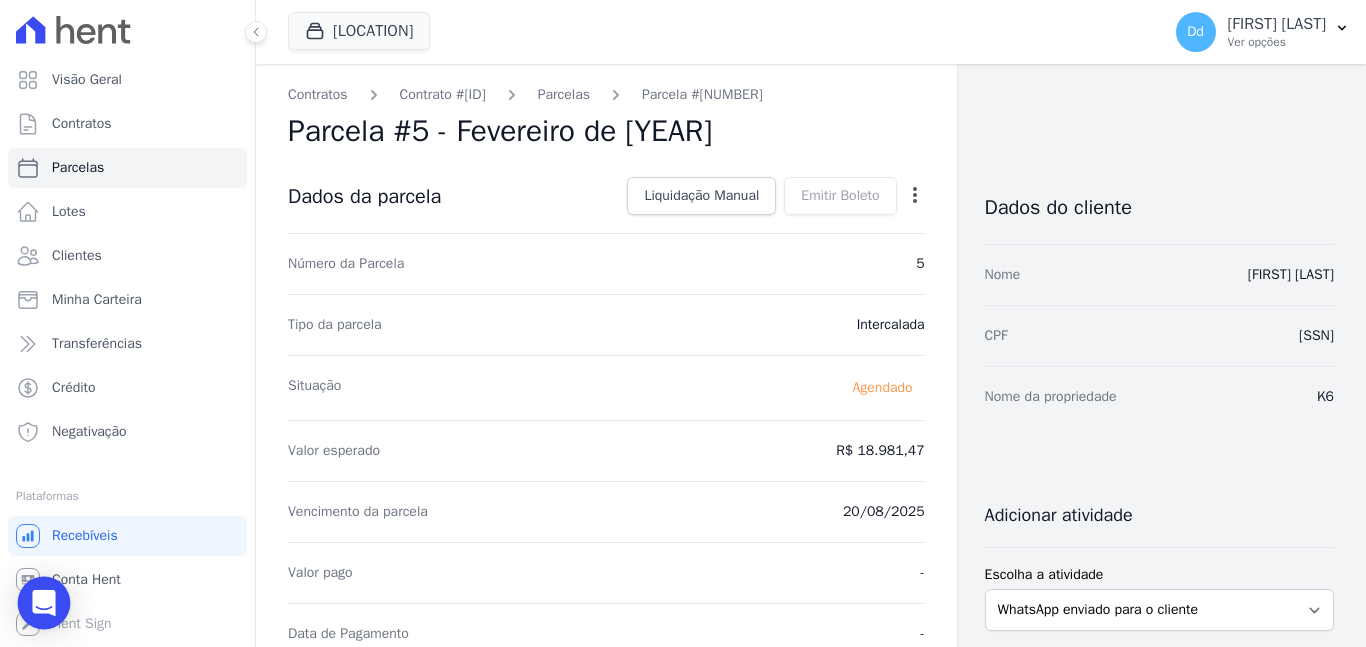 click 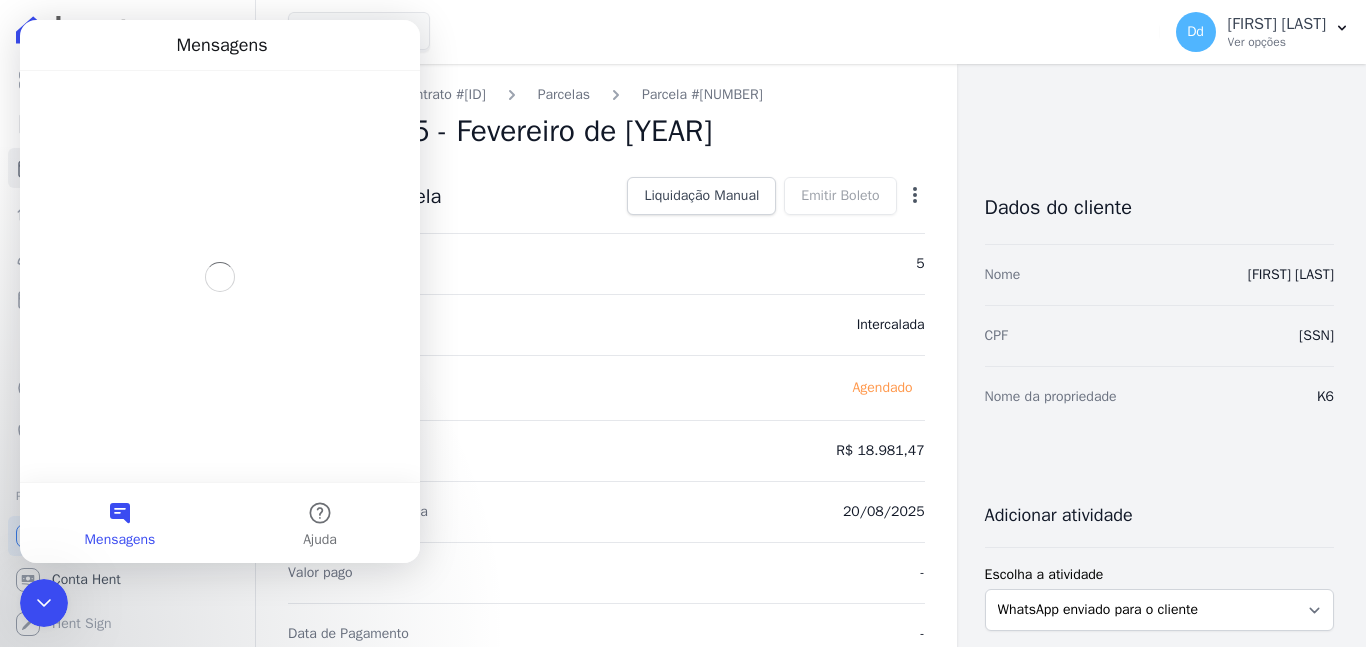 scroll, scrollTop: 0, scrollLeft: 0, axis: both 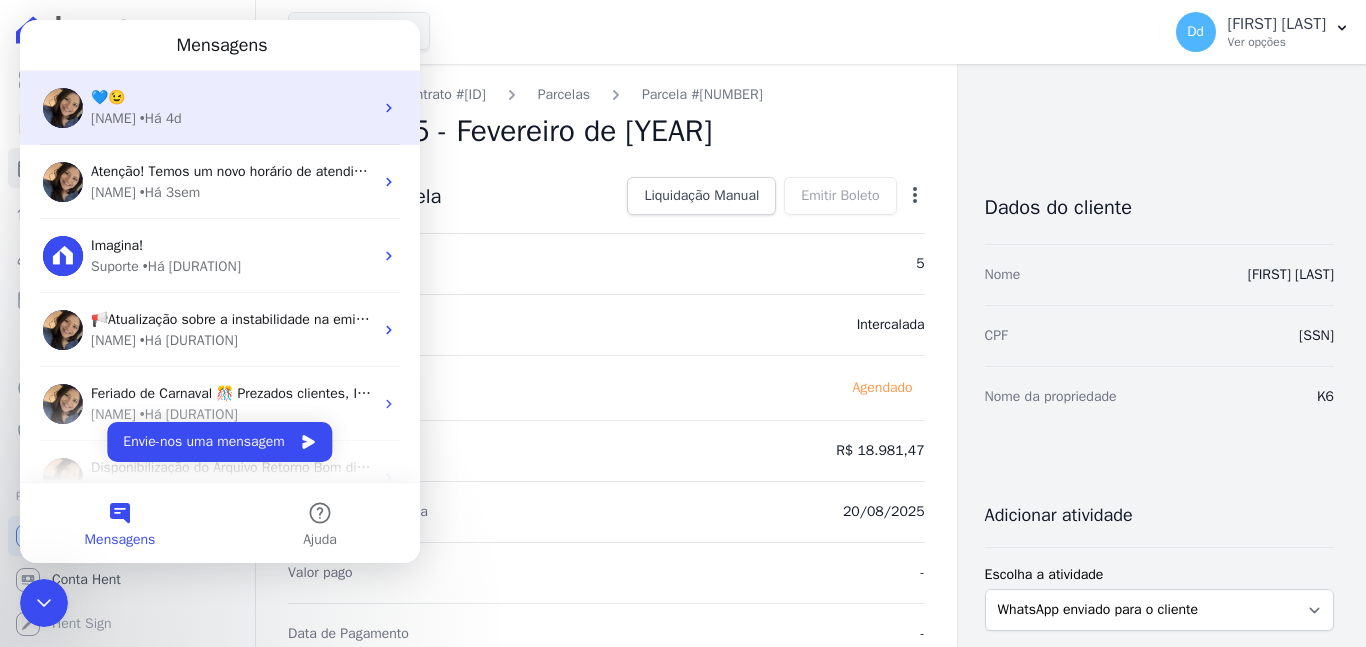 click on "Adriane •  Há 4d" at bounding box center [232, 118] 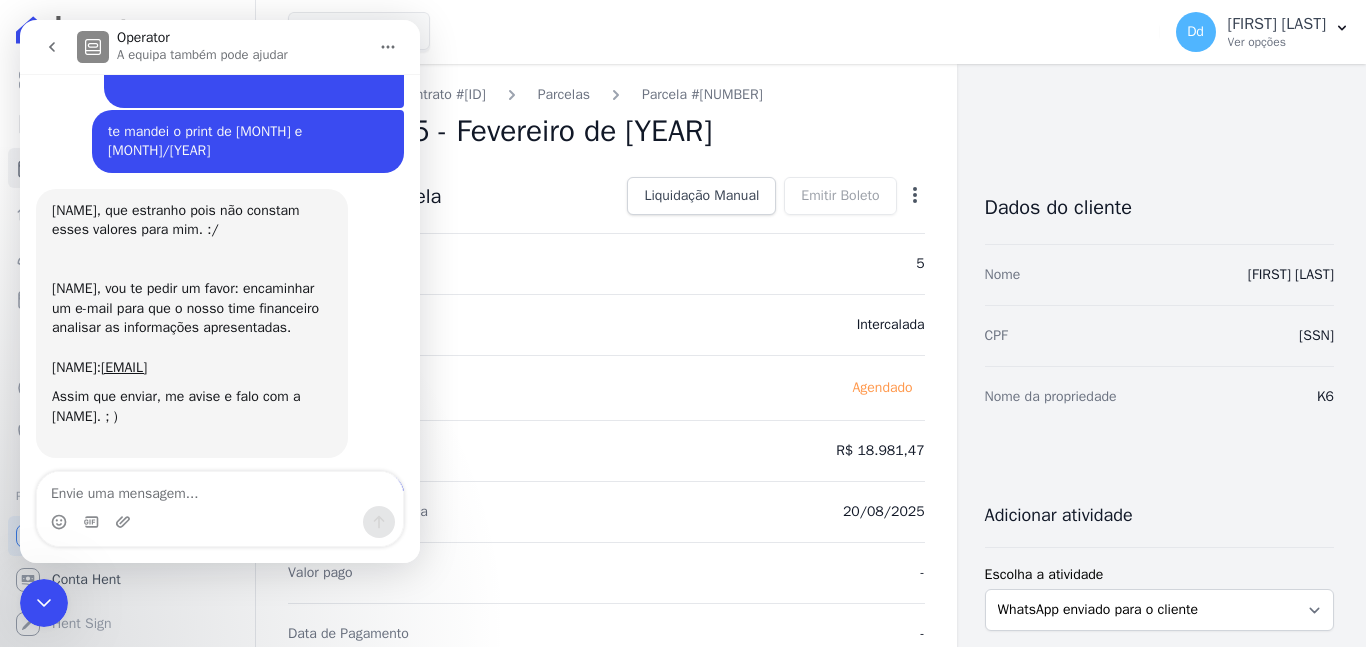 scroll, scrollTop: 8367, scrollLeft: 0, axis: vertical 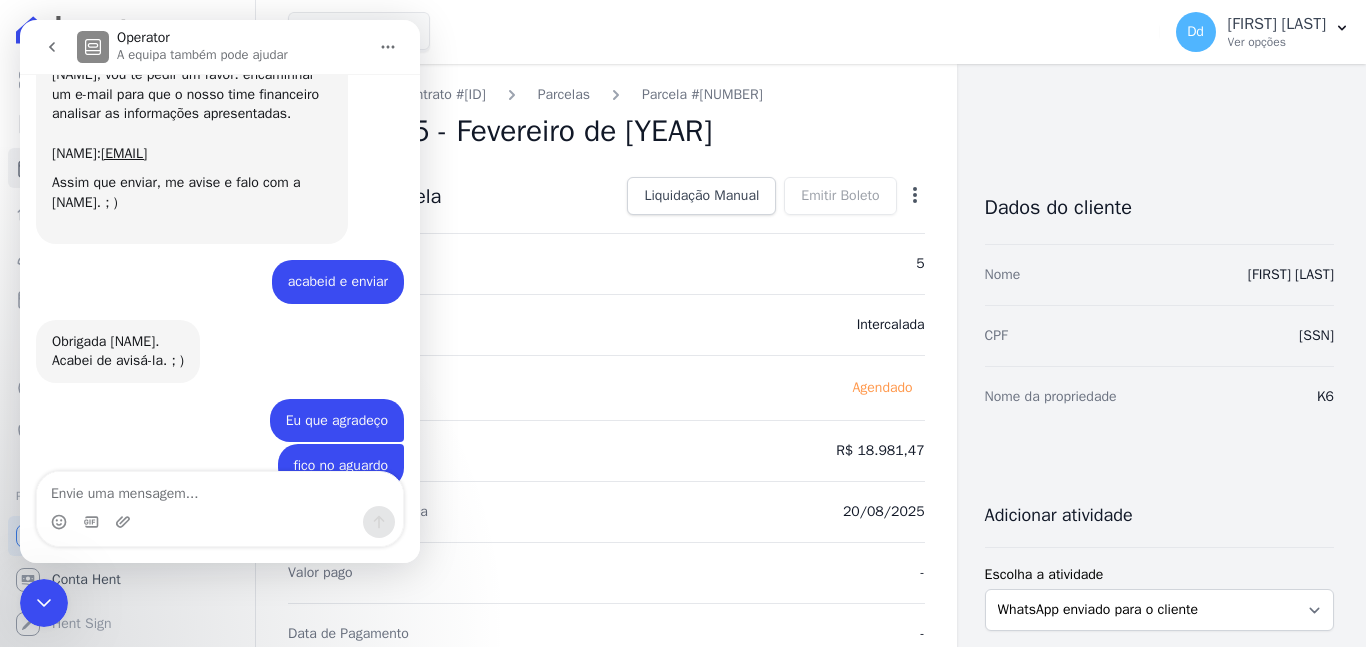click at bounding box center [220, 489] 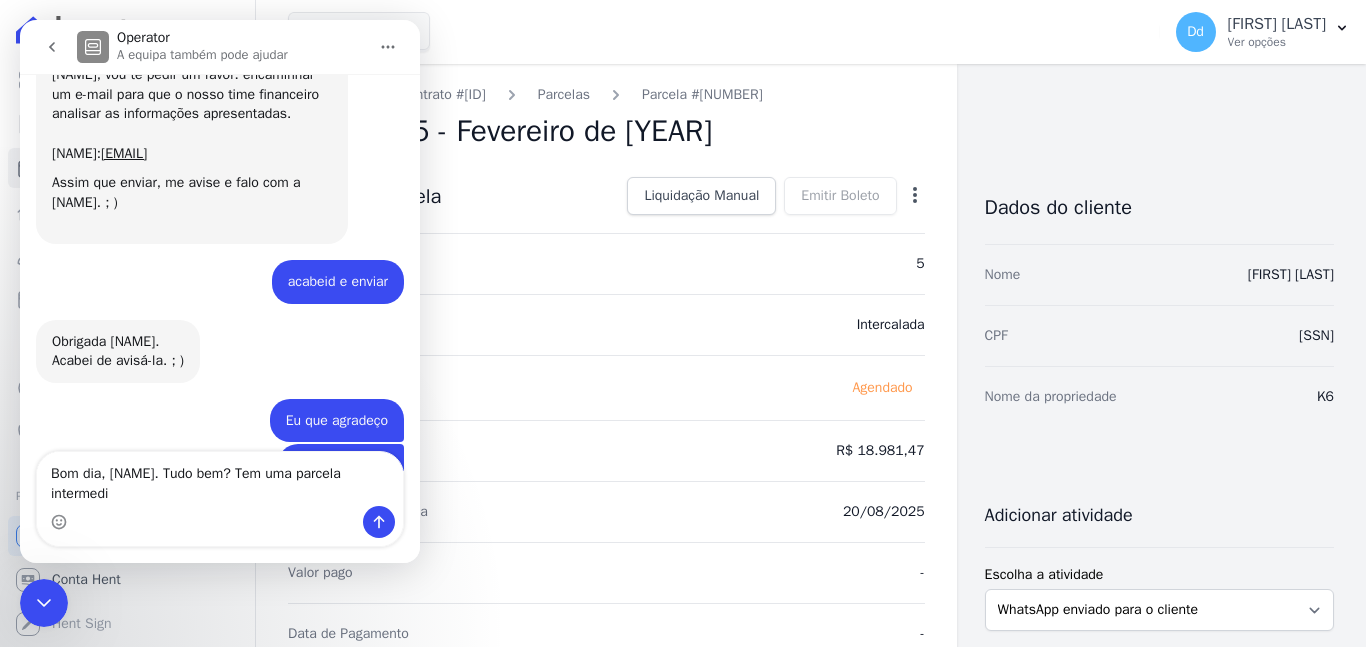 scroll, scrollTop: 8387, scrollLeft: 0, axis: vertical 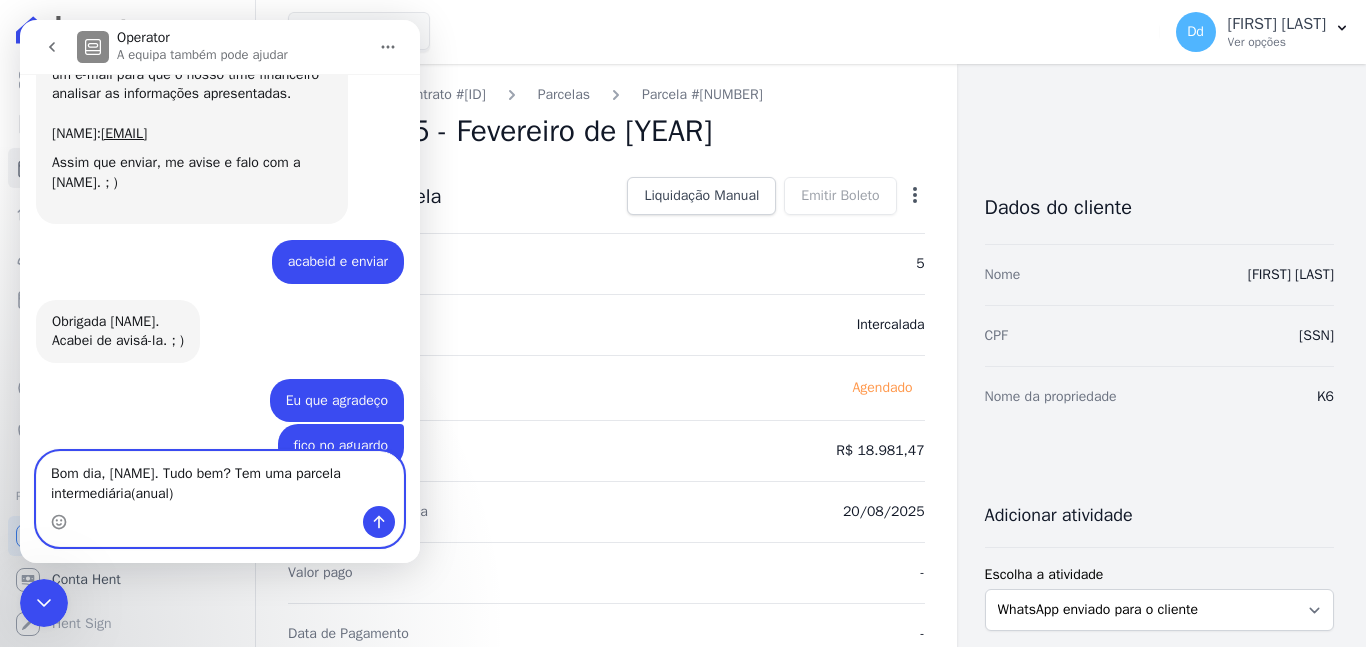 drag, startPoint x: 195, startPoint y: 487, endPoint x: 207, endPoint y: 488, distance: 12.0415945 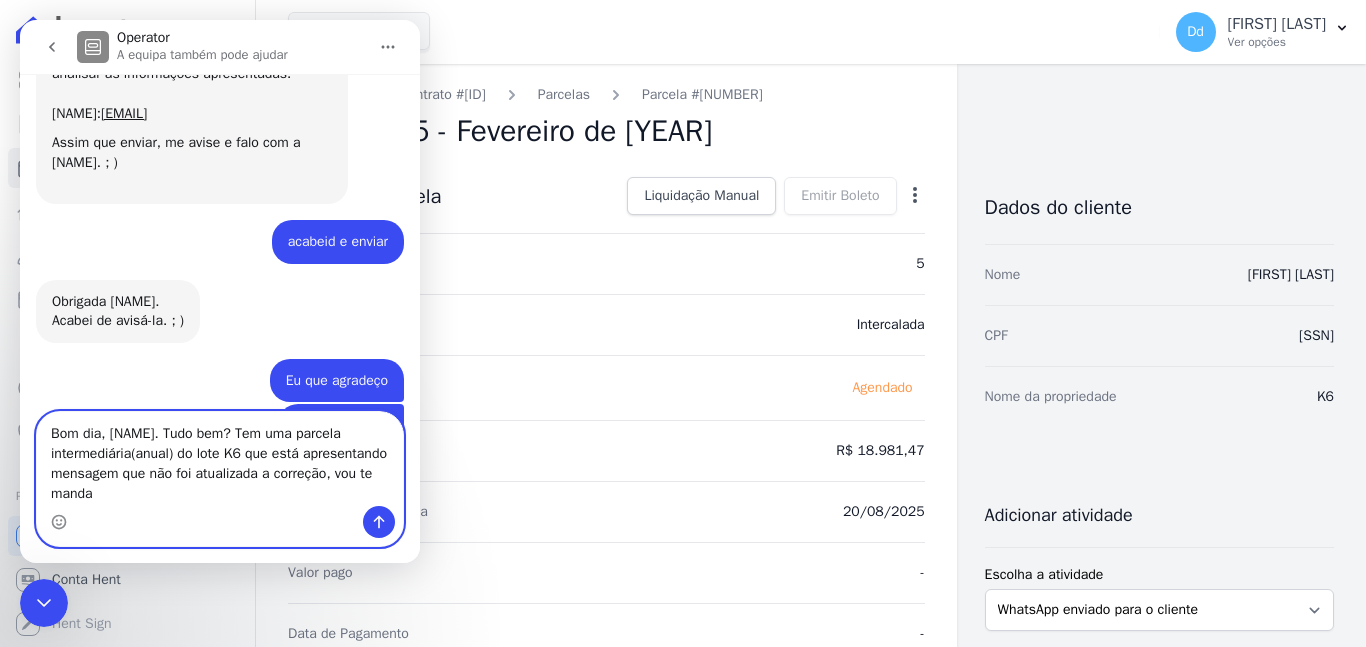 scroll, scrollTop: 8427, scrollLeft: 0, axis: vertical 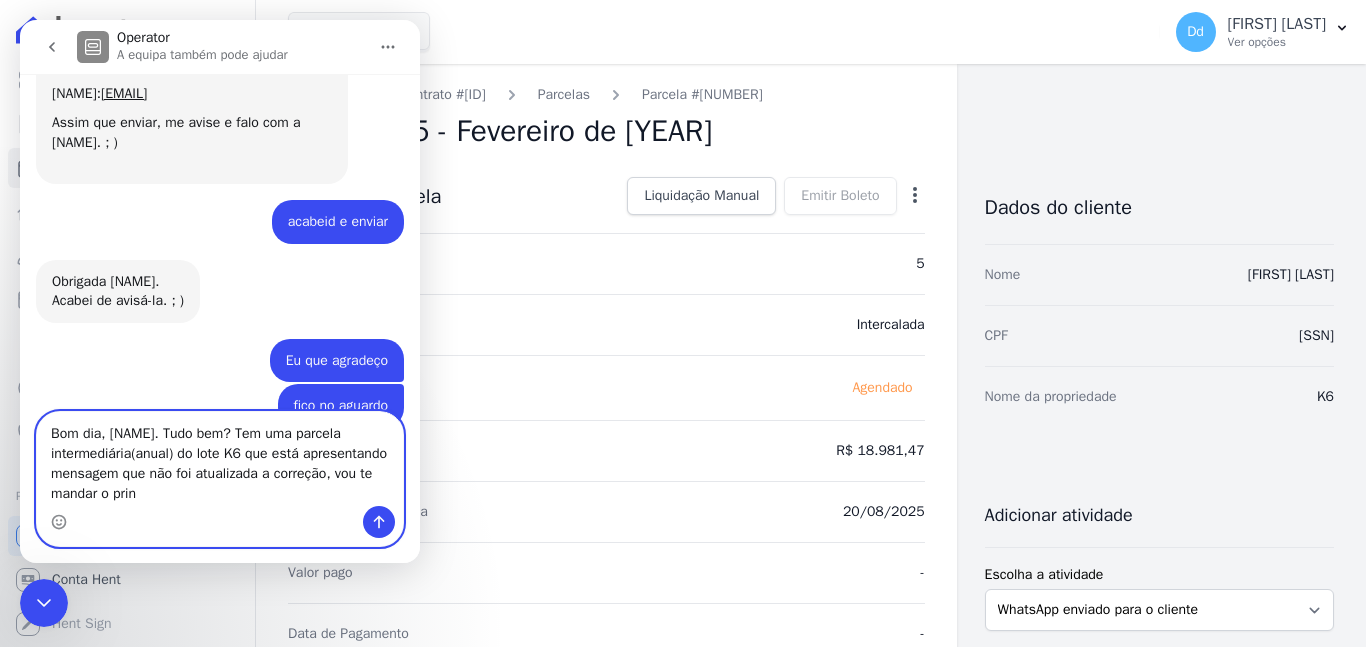 type on "Bom dia, [FIRST]. Tudo bem? Tem uma parcela intermediária(anual) do lote K6 que está apresentando mensagem que não foi atualizada a correção, vou te mandar o print" 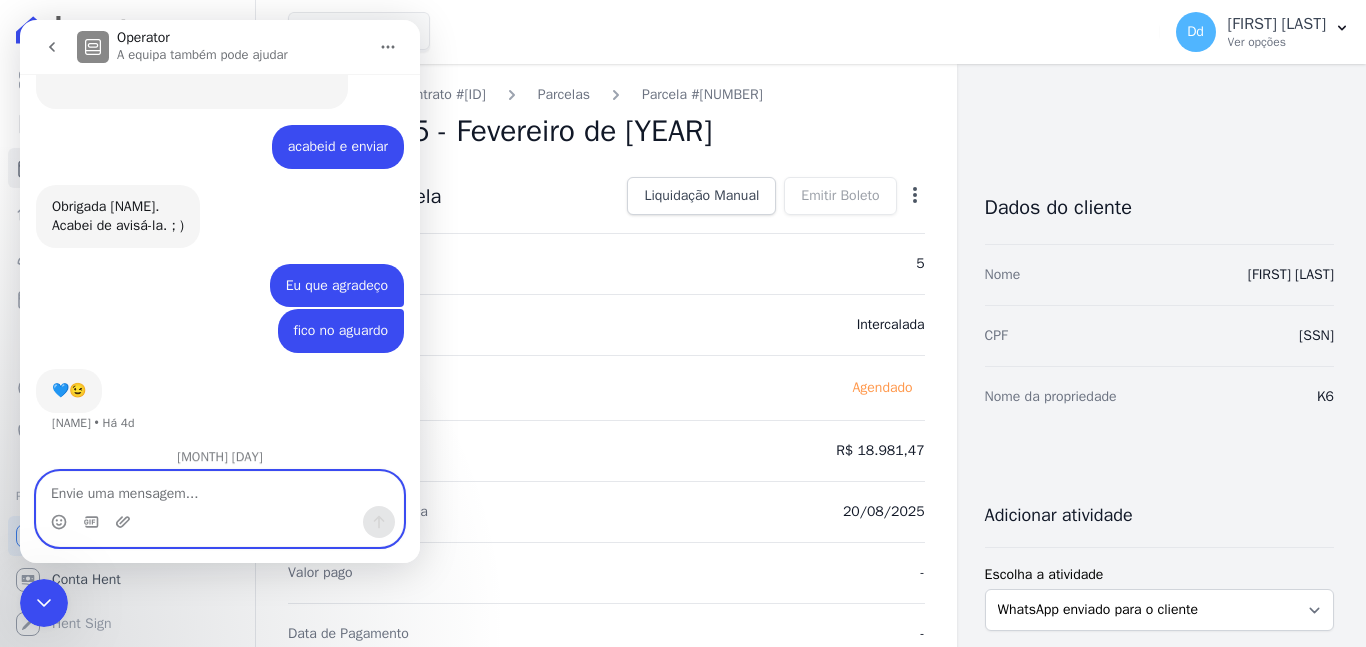 scroll, scrollTop: 8512, scrollLeft: 0, axis: vertical 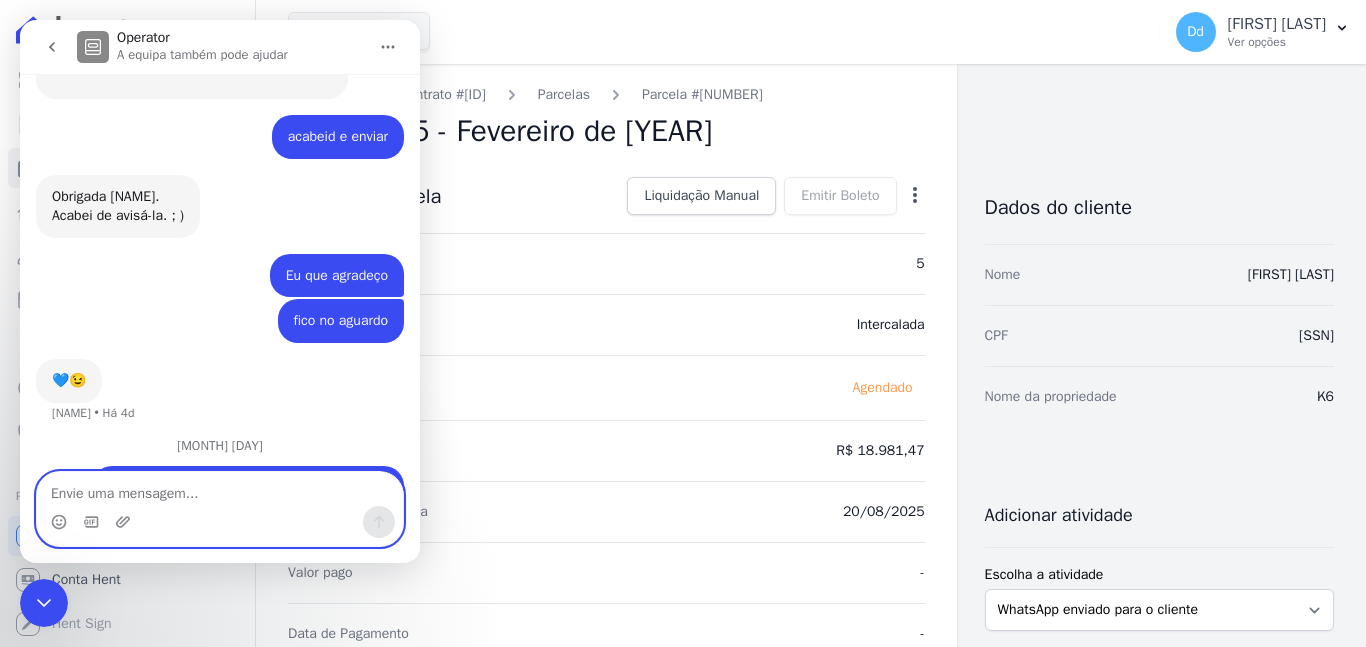 type 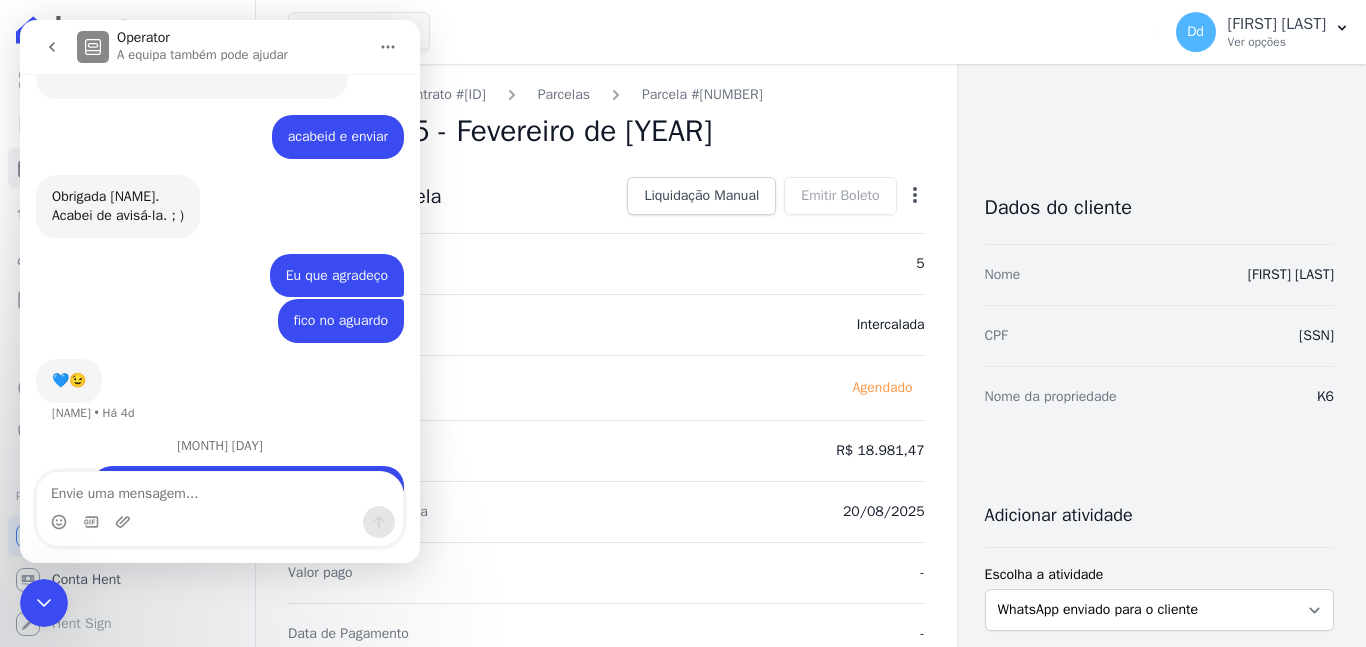click at bounding box center (125, 522) 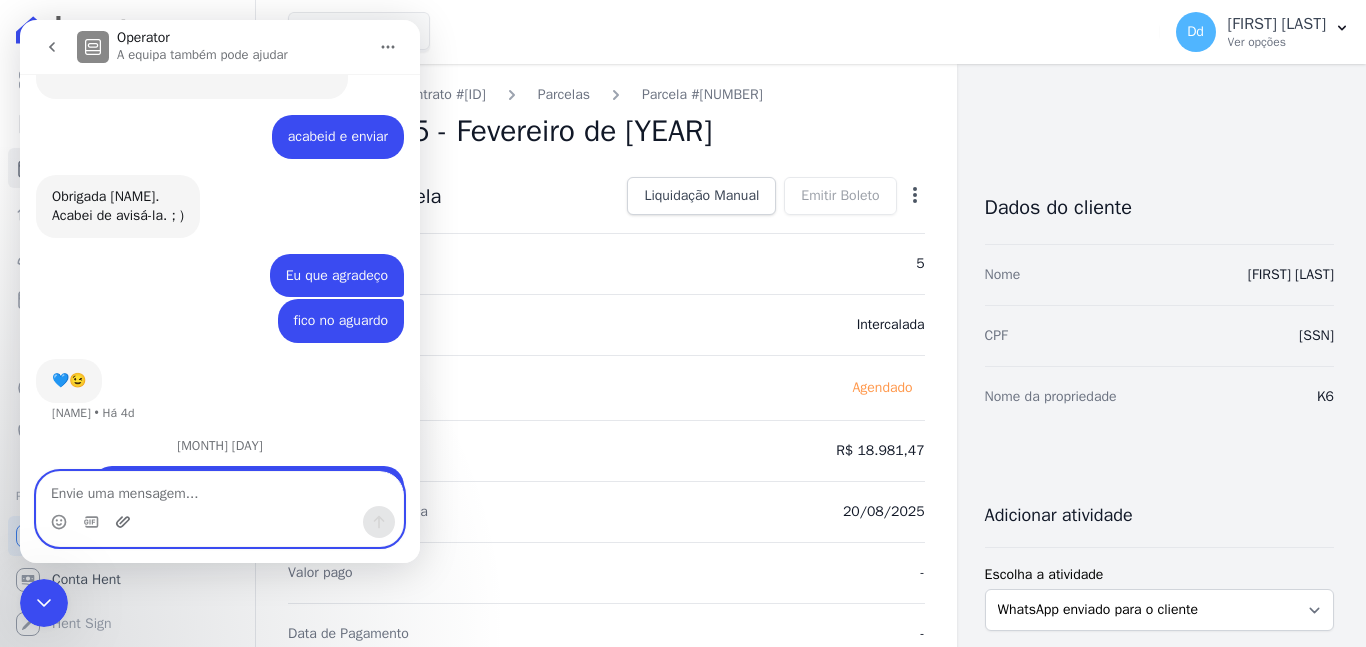 click 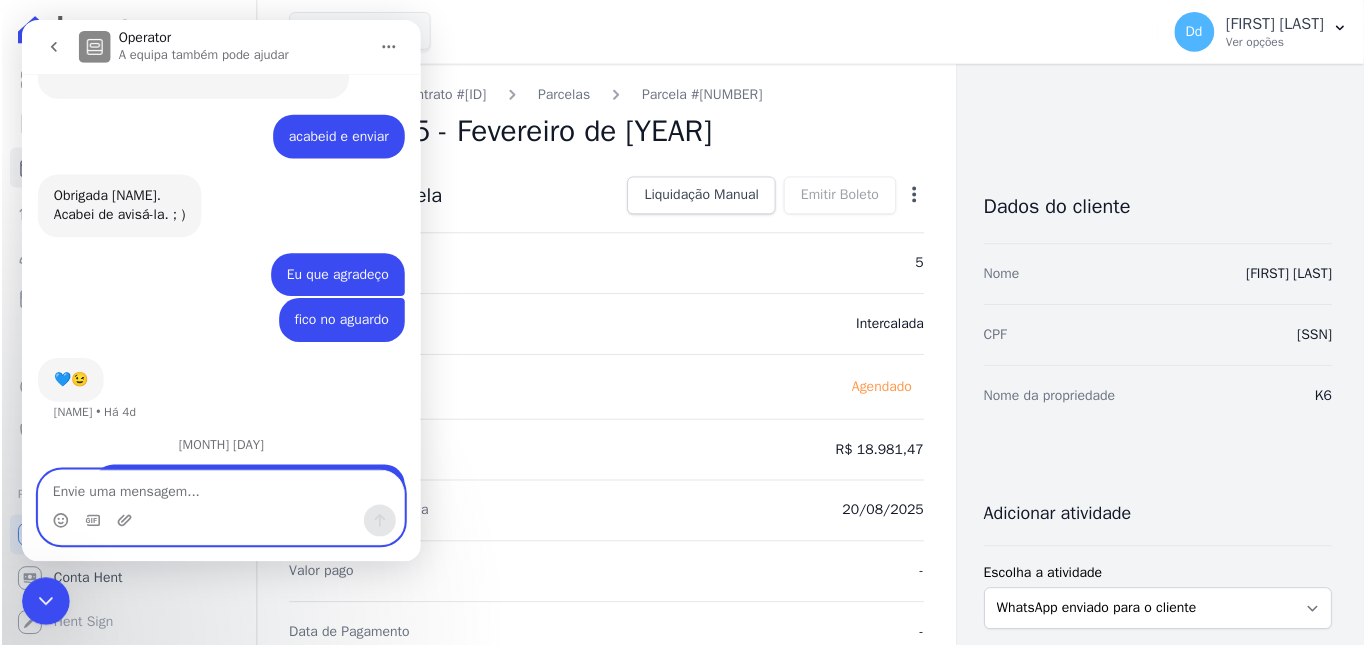 scroll, scrollTop: 8661, scrollLeft: 0, axis: vertical 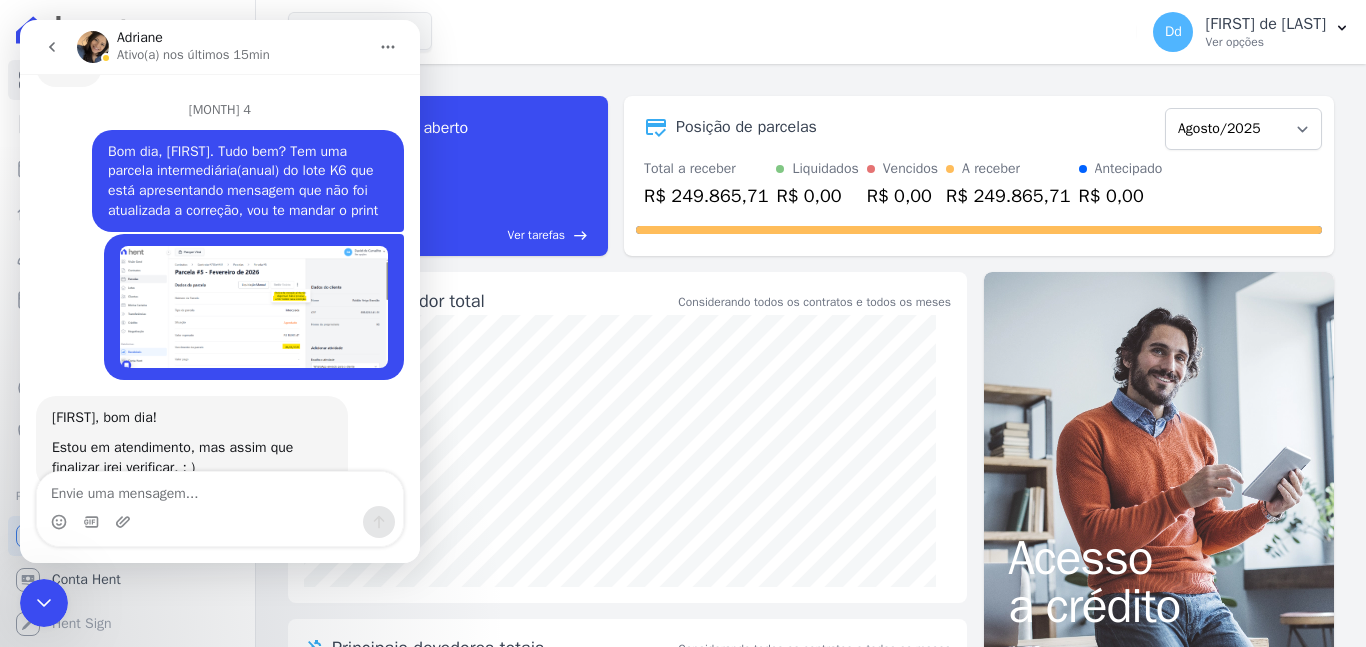 click at bounding box center [220, 522] 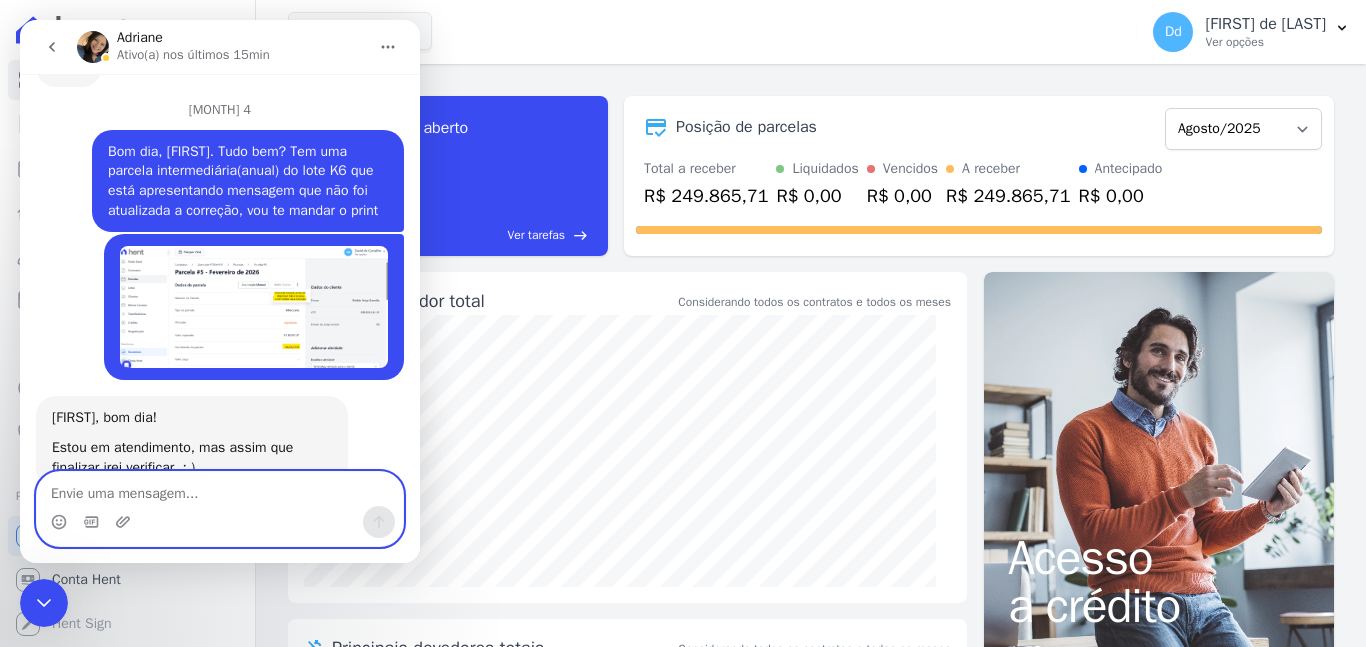 click at bounding box center (220, 489) 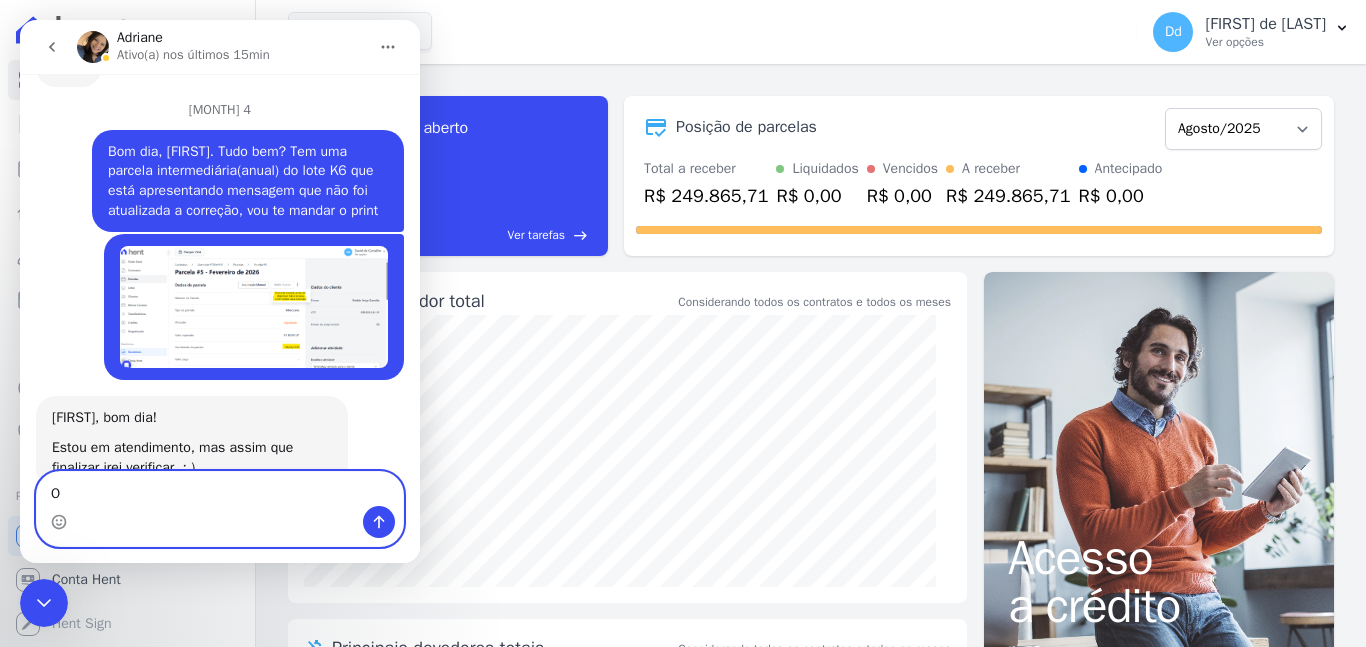 type on "Ok" 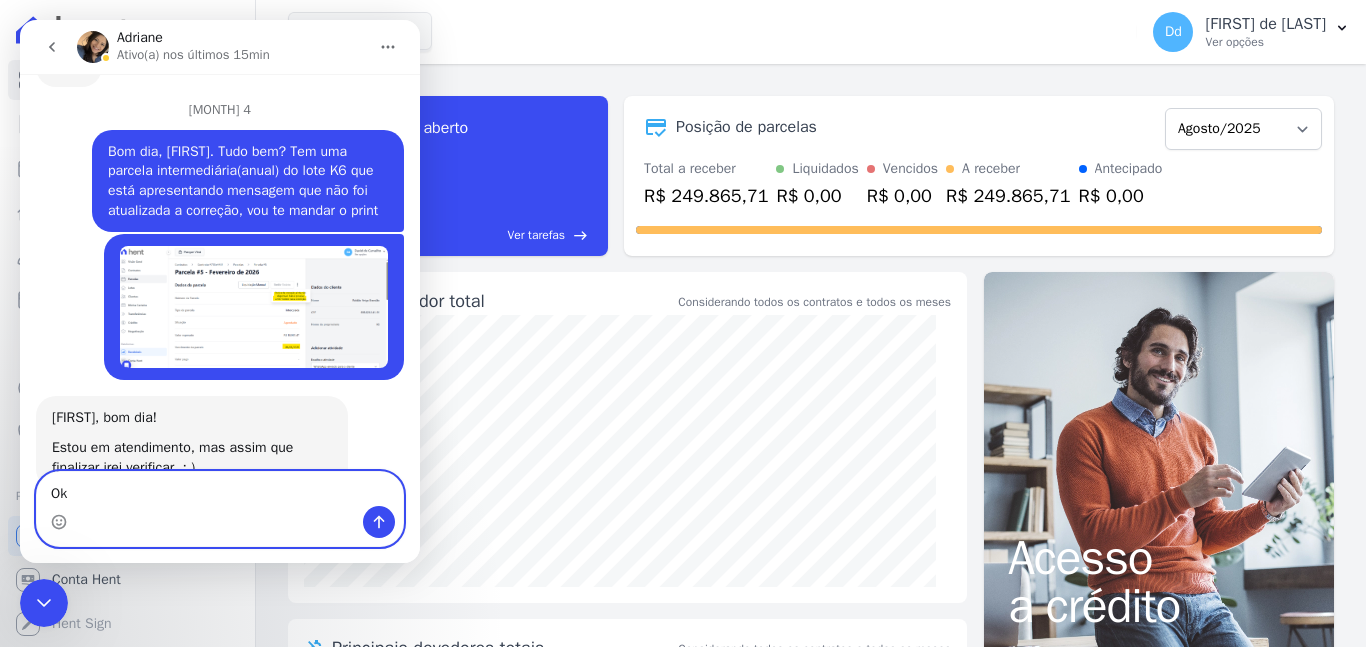 type 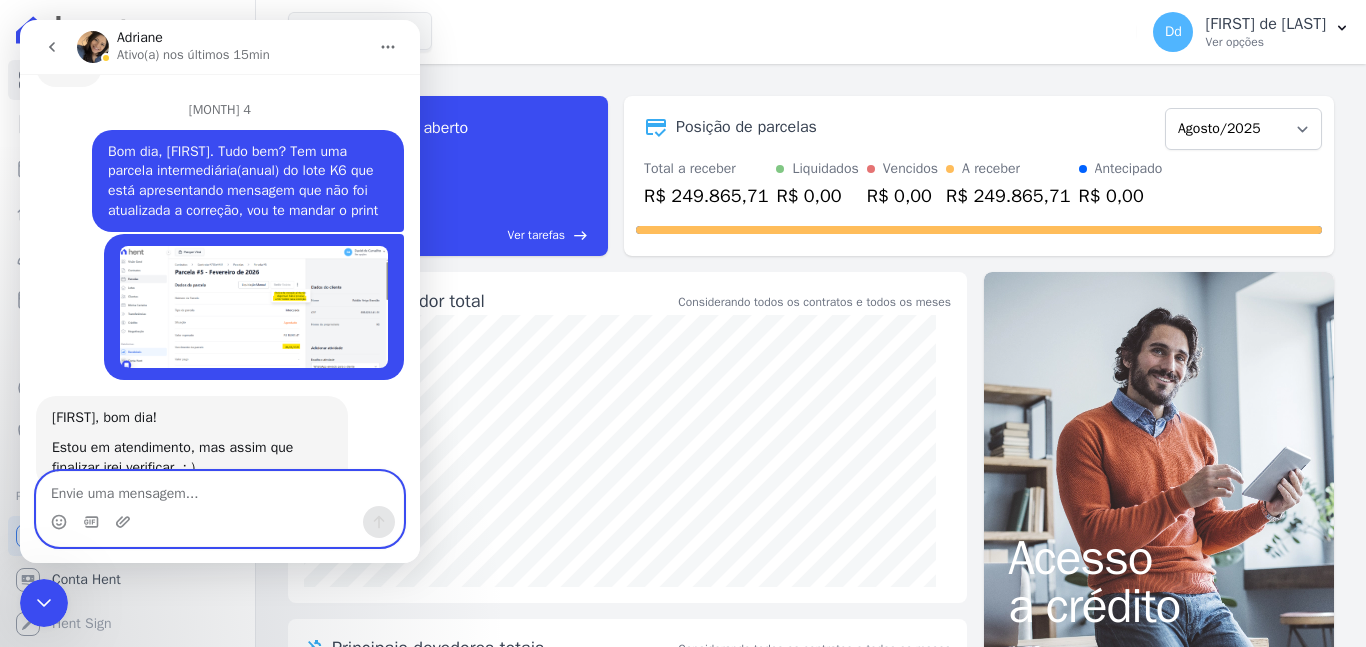 scroll, scrollTop: 8829, scrollLeft: 0, axis: vertical 